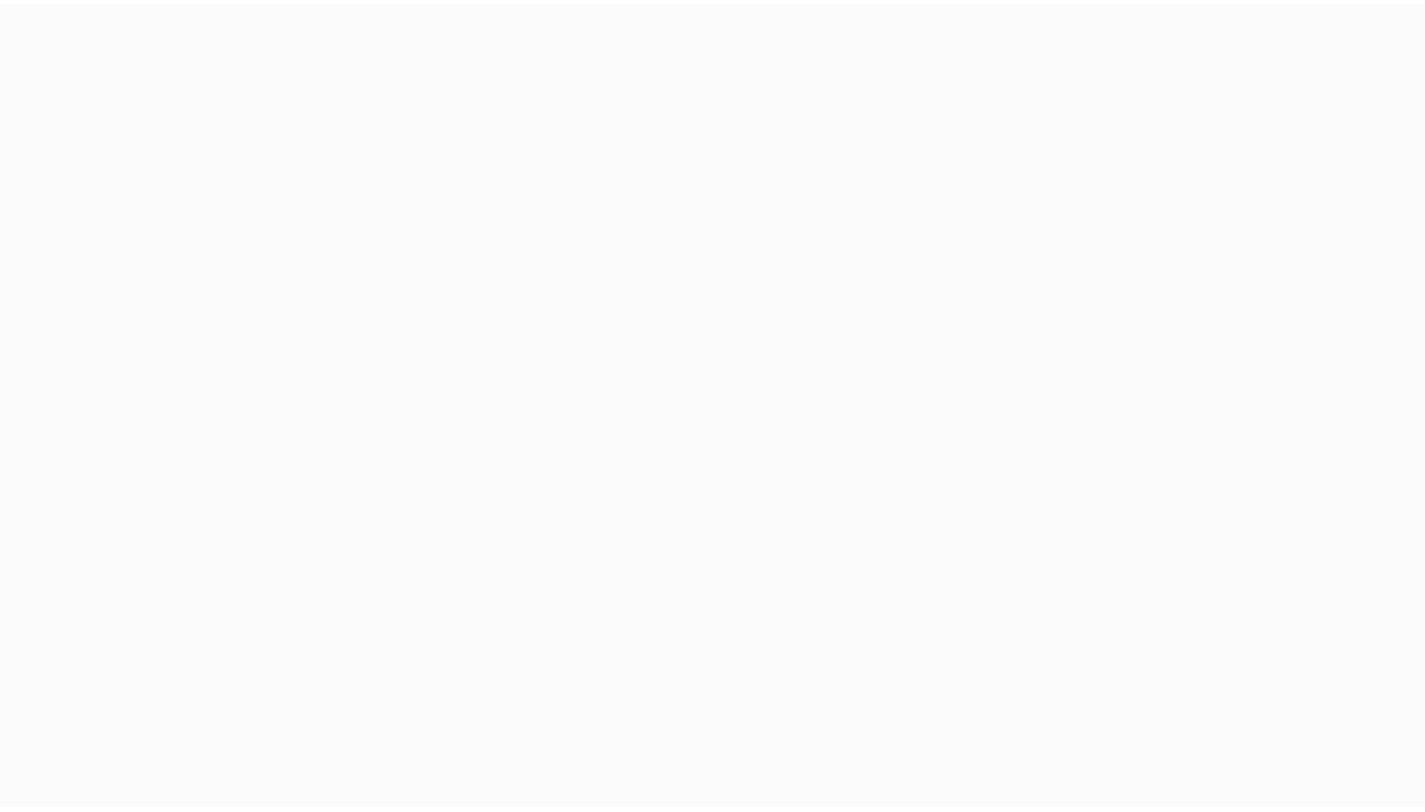 scroll, scrollTop: 0, scrollLeft: 0, axis: both 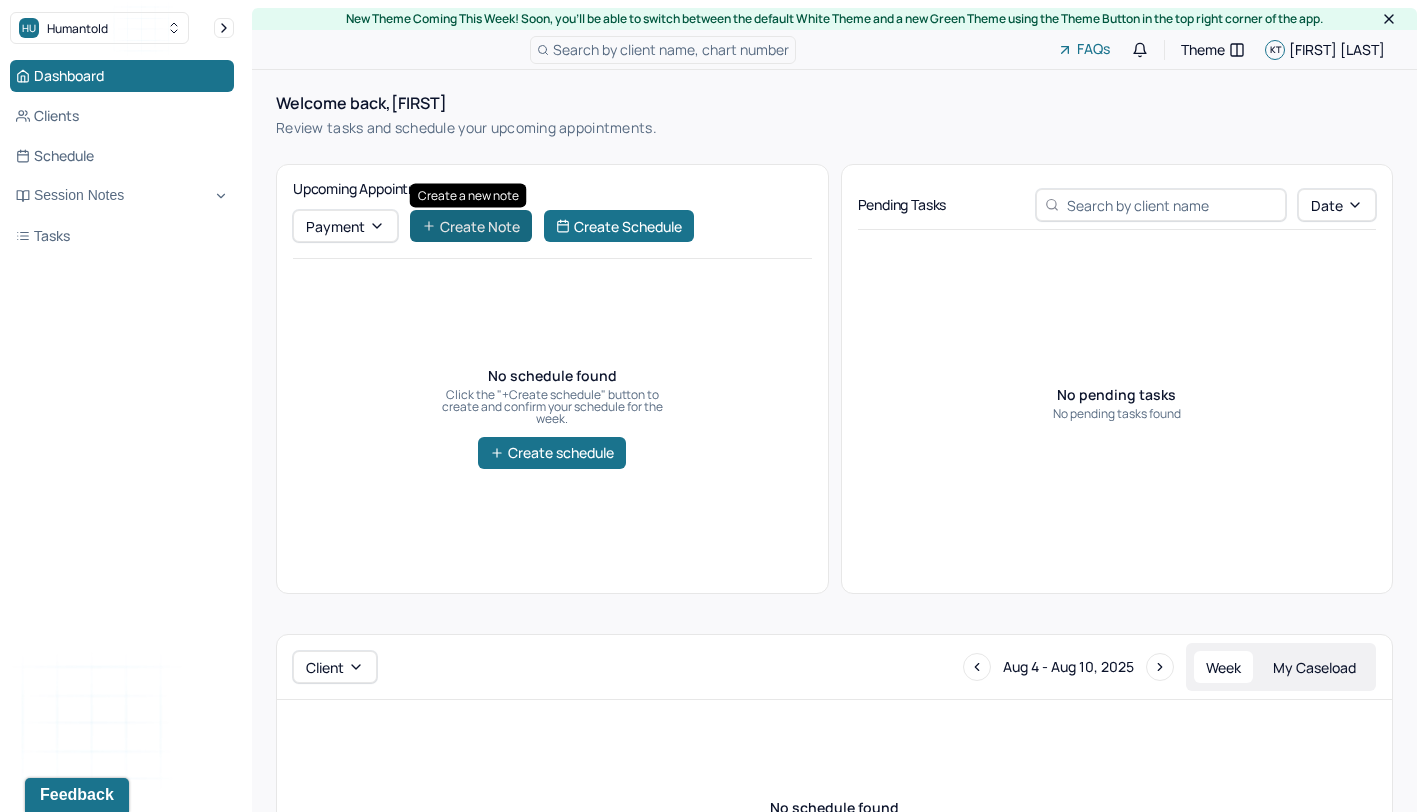 click on "Create Note" at bounding box center [471, 226] 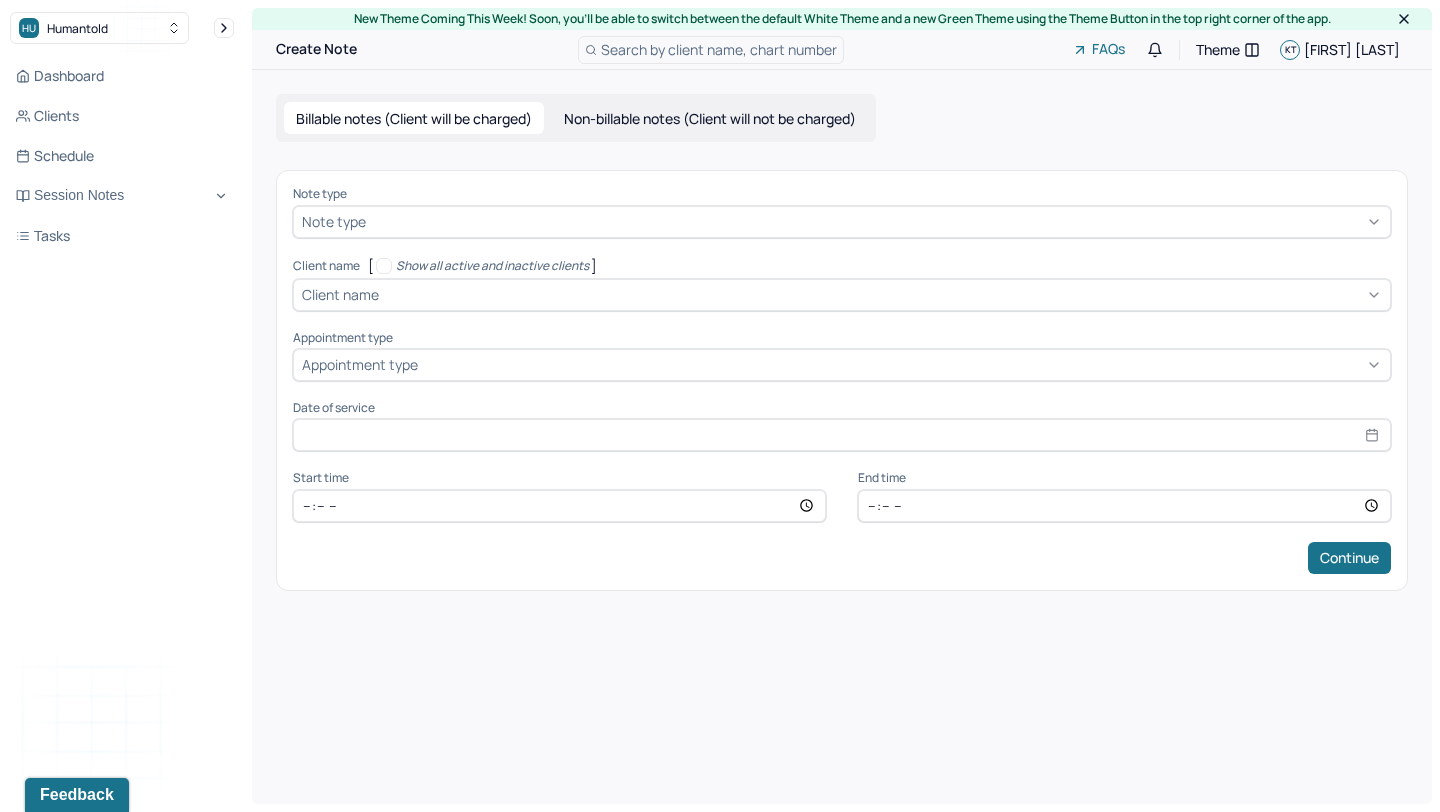 click on "Non-billable notes (Client will not be charged)" at bounding box center [710, 118] 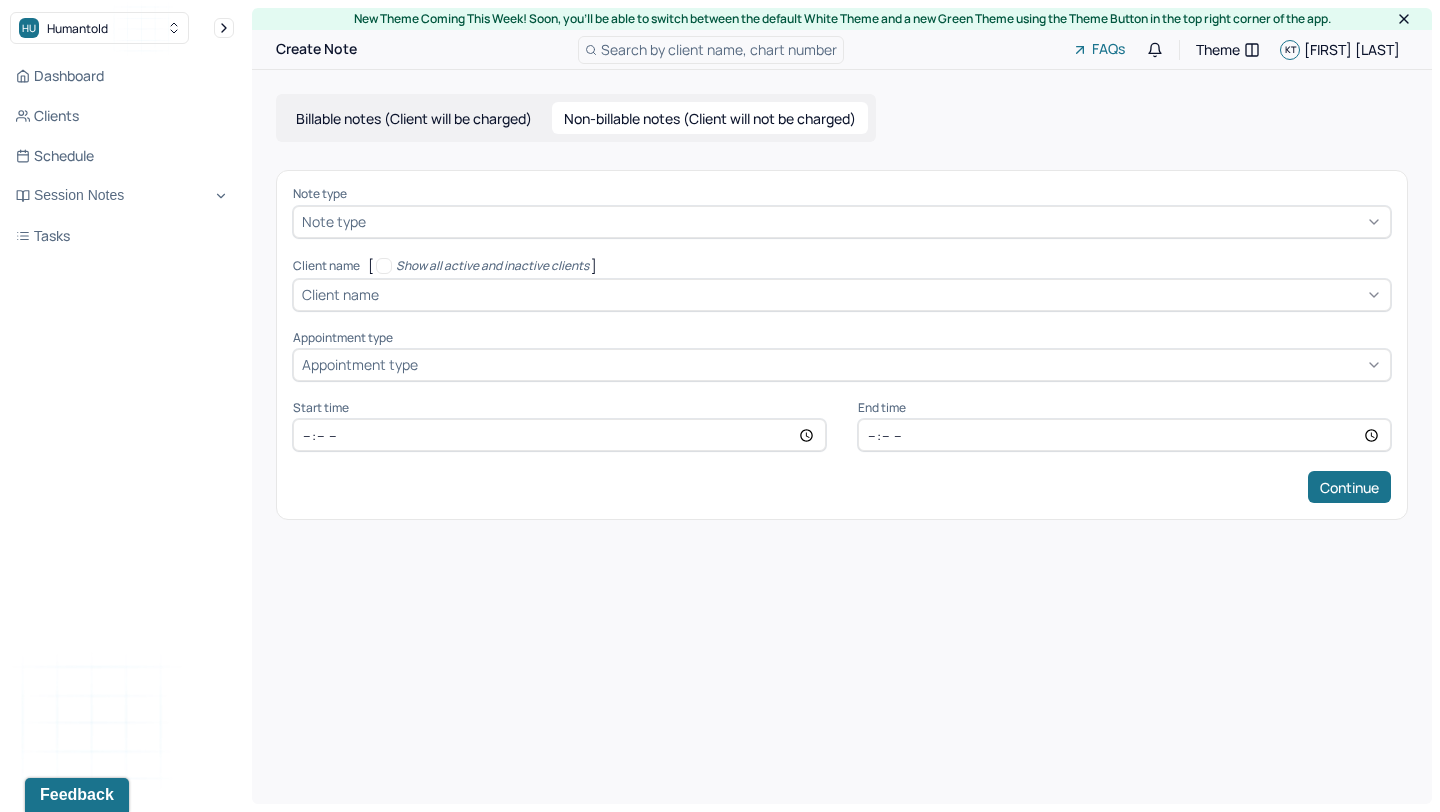 click at bounding box center [876, 221] 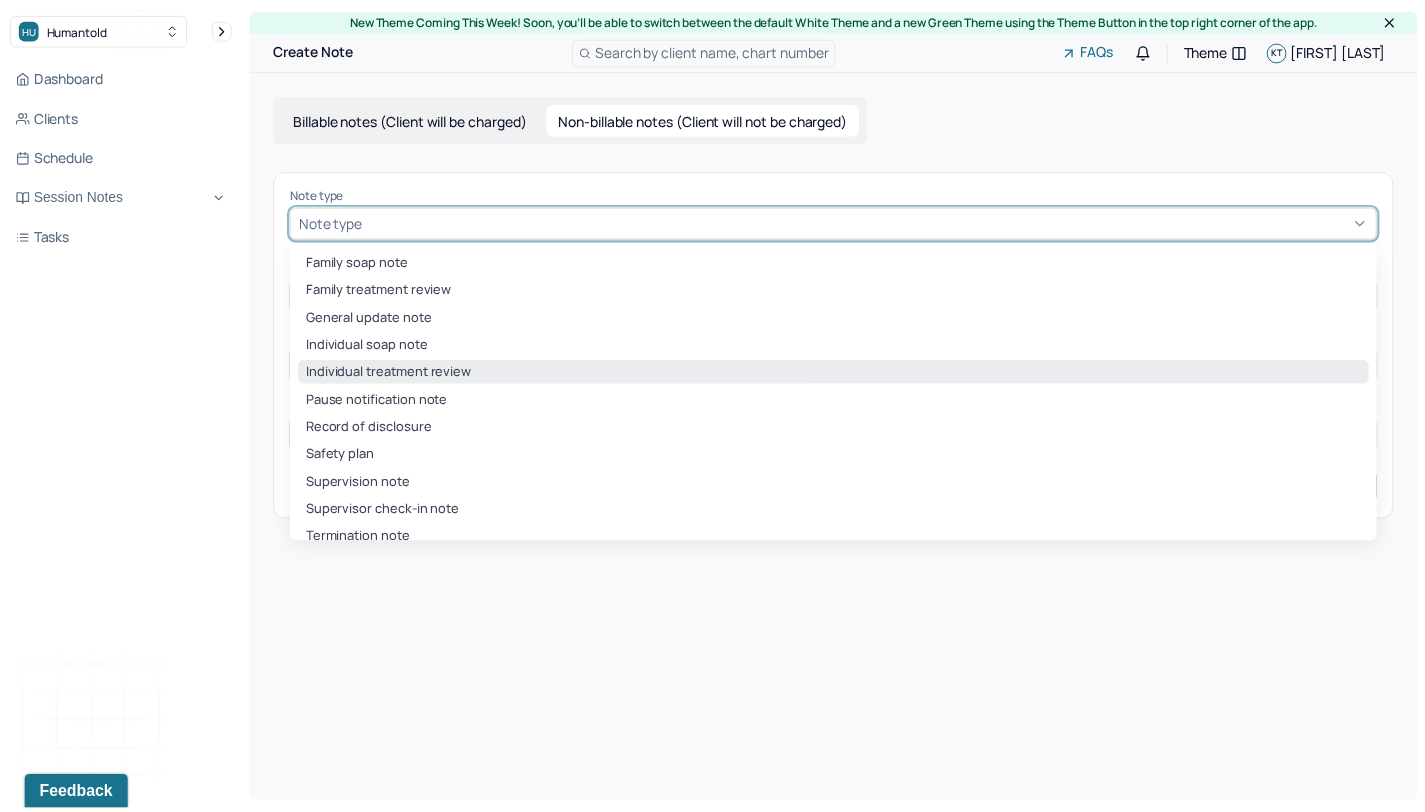 scroll, scrollTop: 15, scrollLeft: 0, axis: vertical 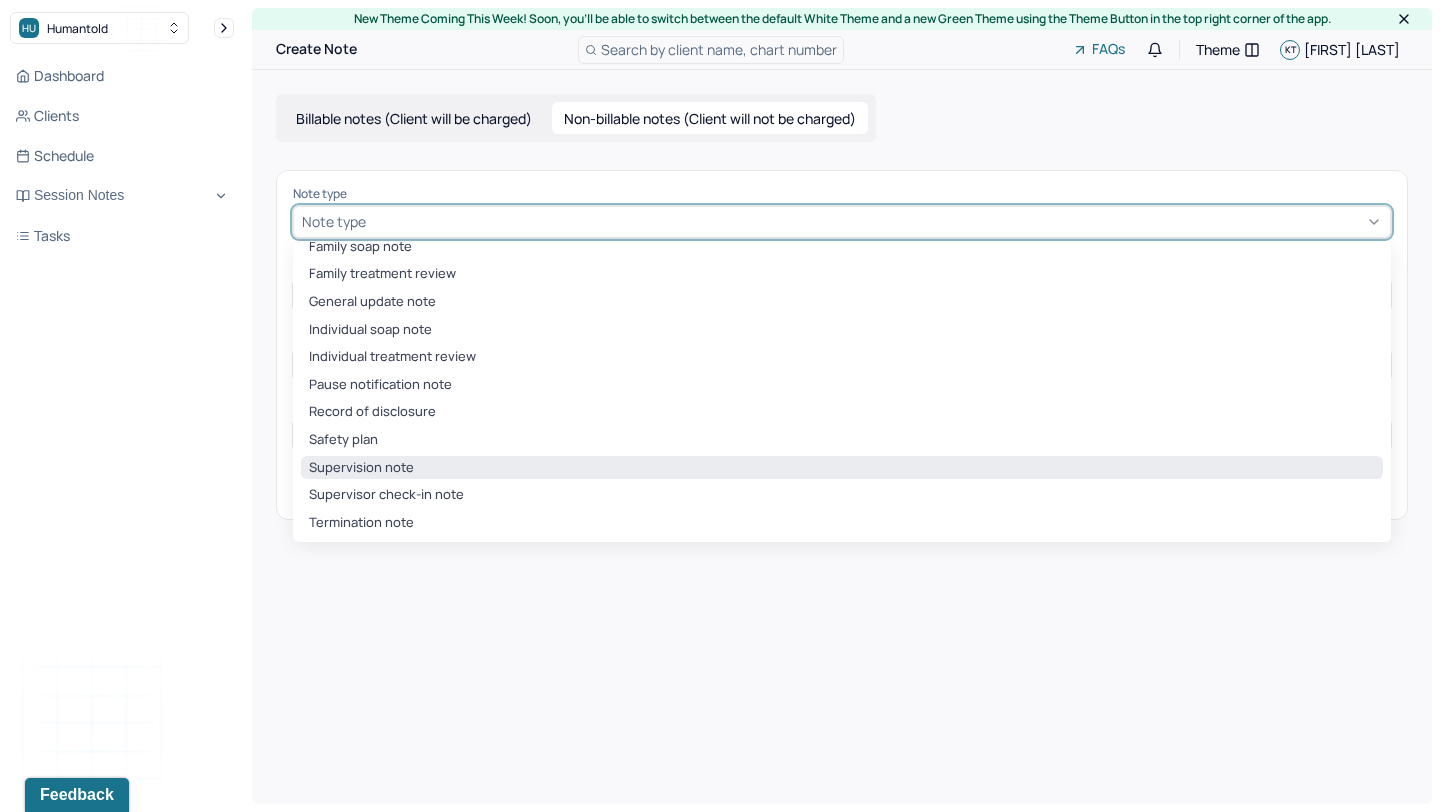 click on "Supervision note" at bounding box center (842, 468) 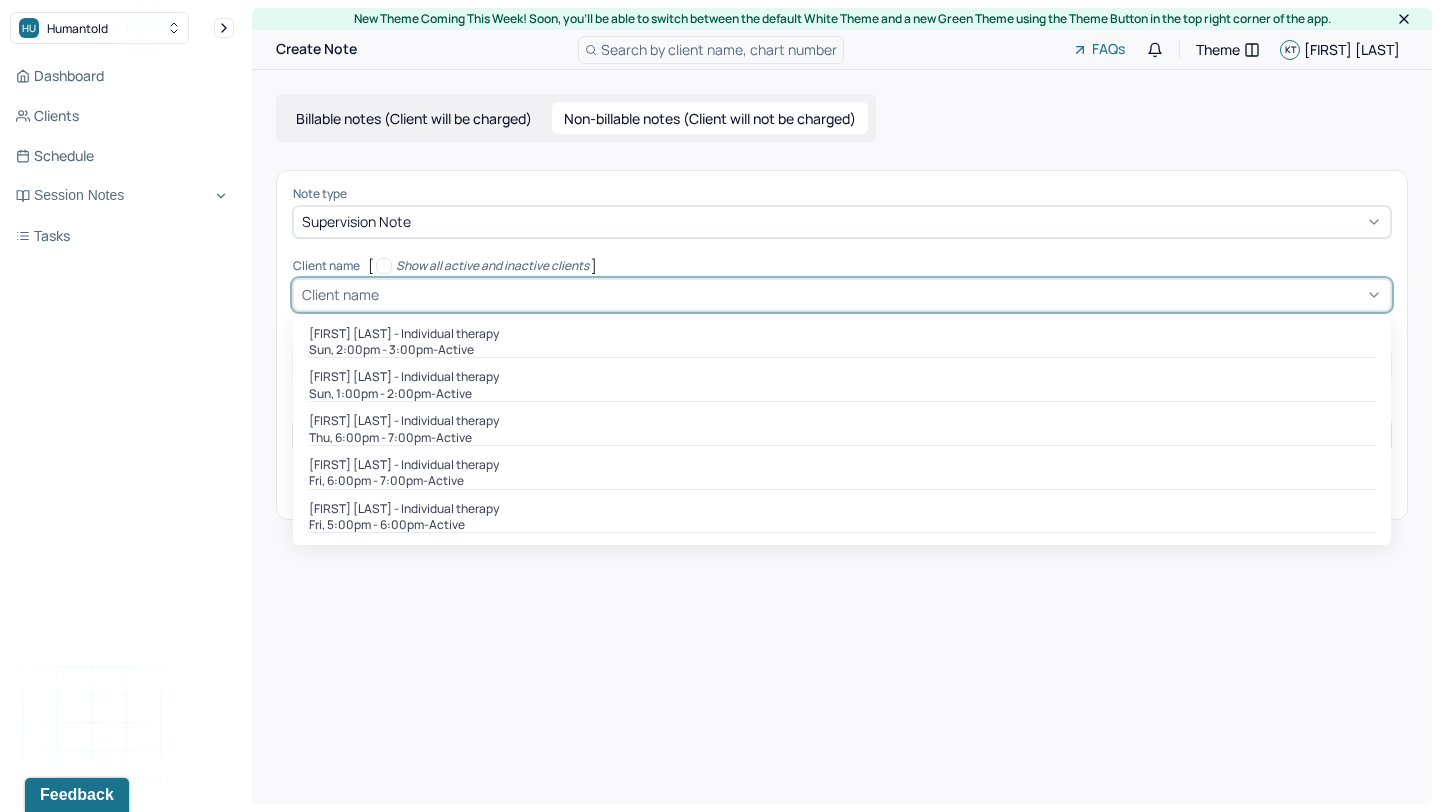click at bounding box center (882, 294) 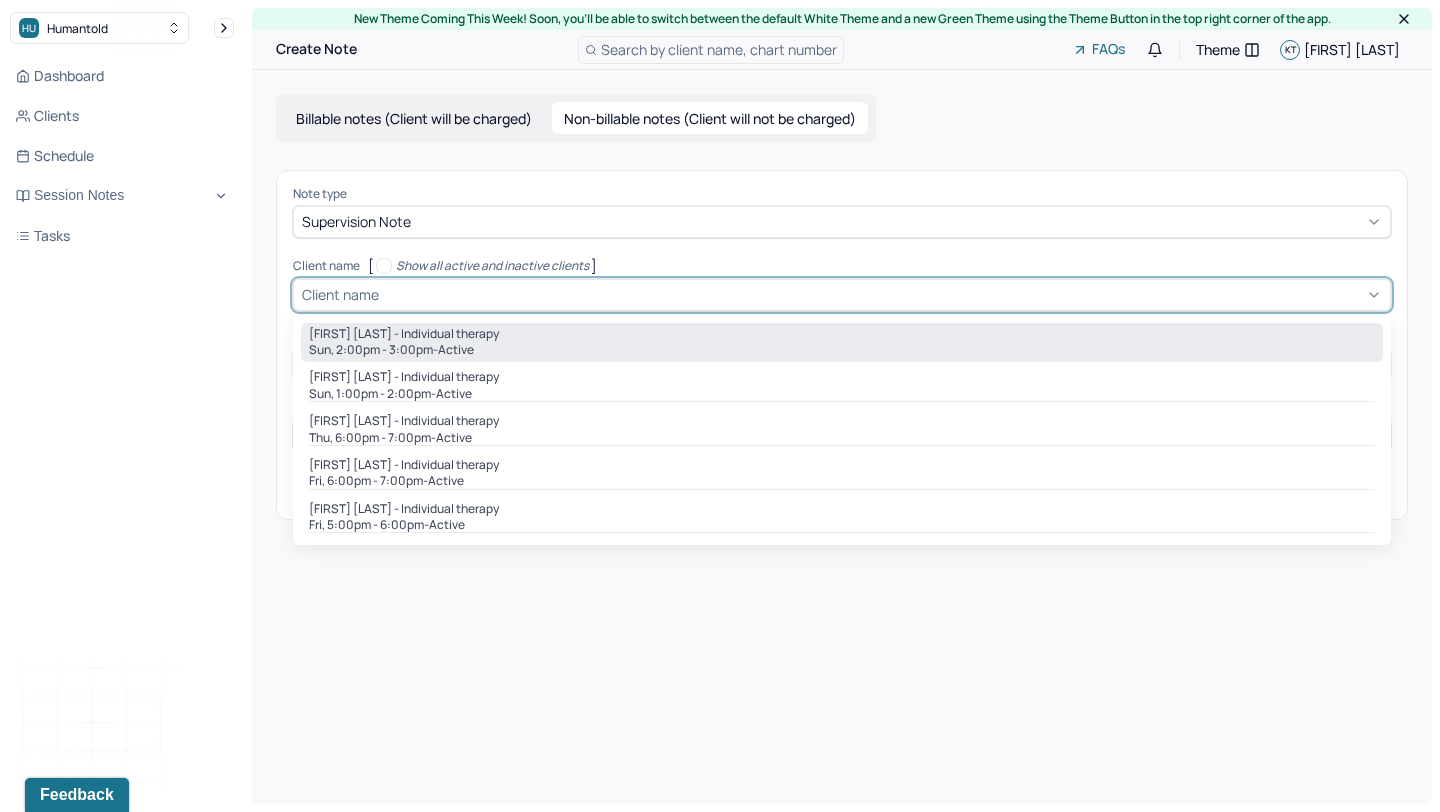 click on "[FIRST] [LAST] - Individual therapy" at bounding box center [404, 334] 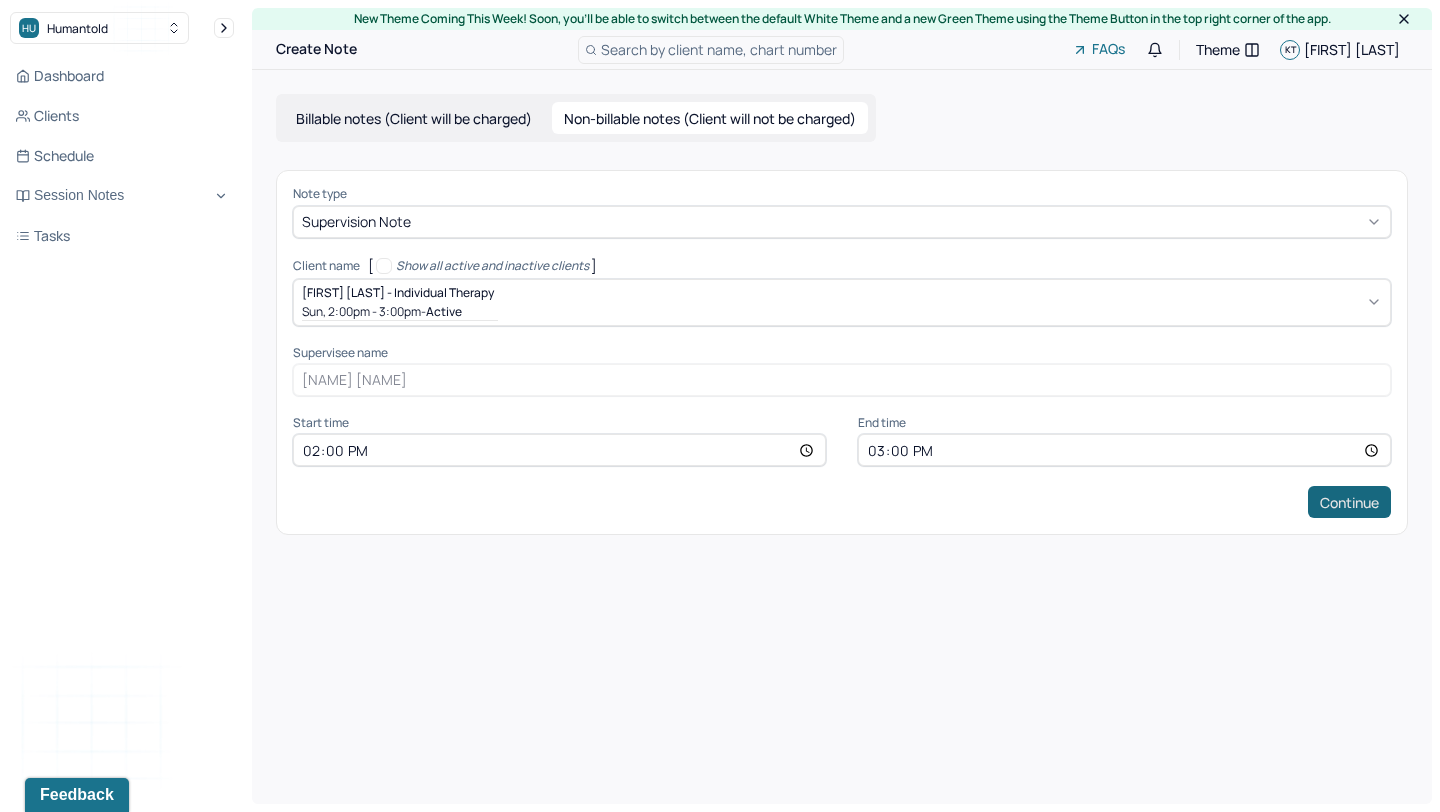 click on "Continue" at bounding box center (1349, 502) 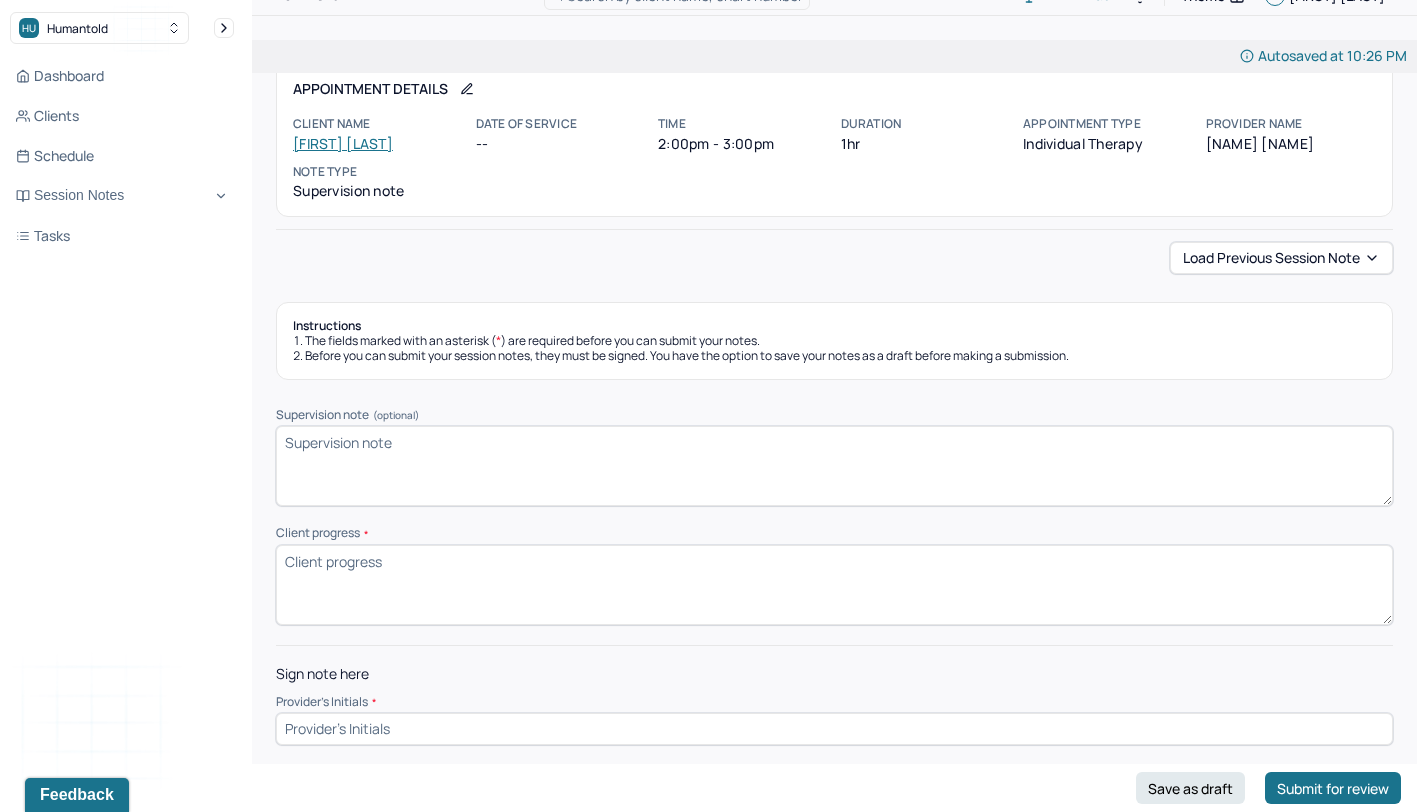scroll, scrollTop: 61, scrollLeft: 0, axis: vertical 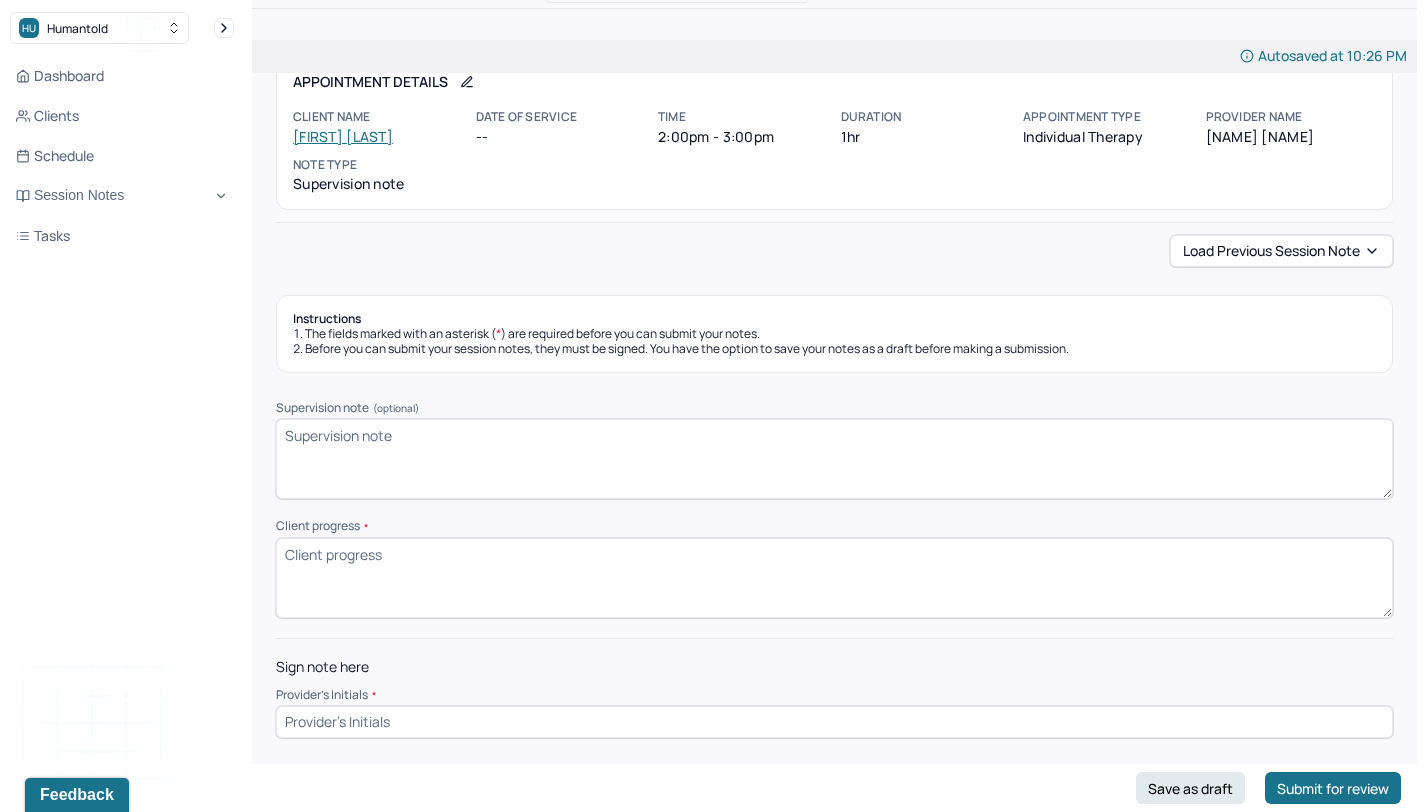 click on "Client progress *" at bounding box center [834, 578] 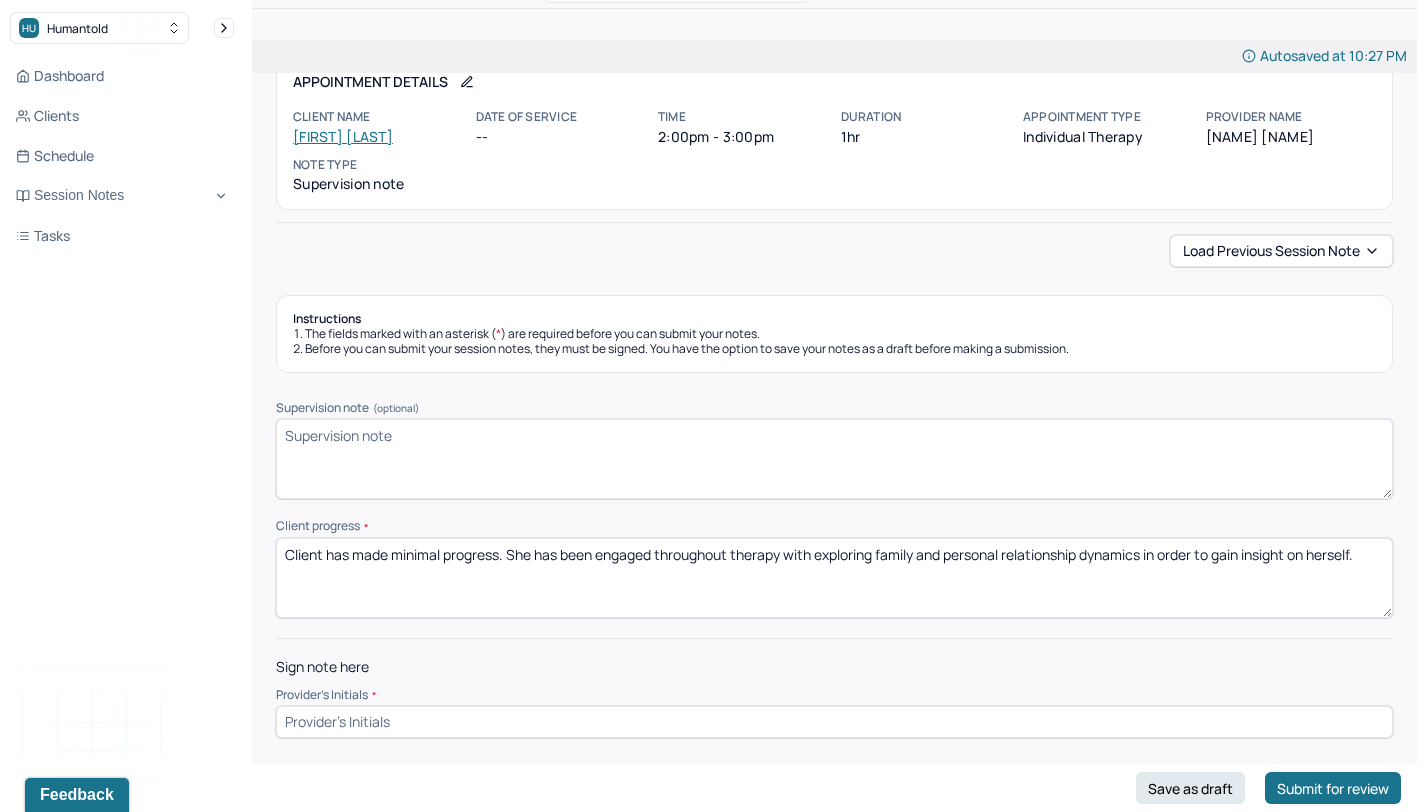 type on "Client has made minimal progress. She has been engaged throughout therapy with exploring family and personal relationship dynamics in order to gain insight on herself." 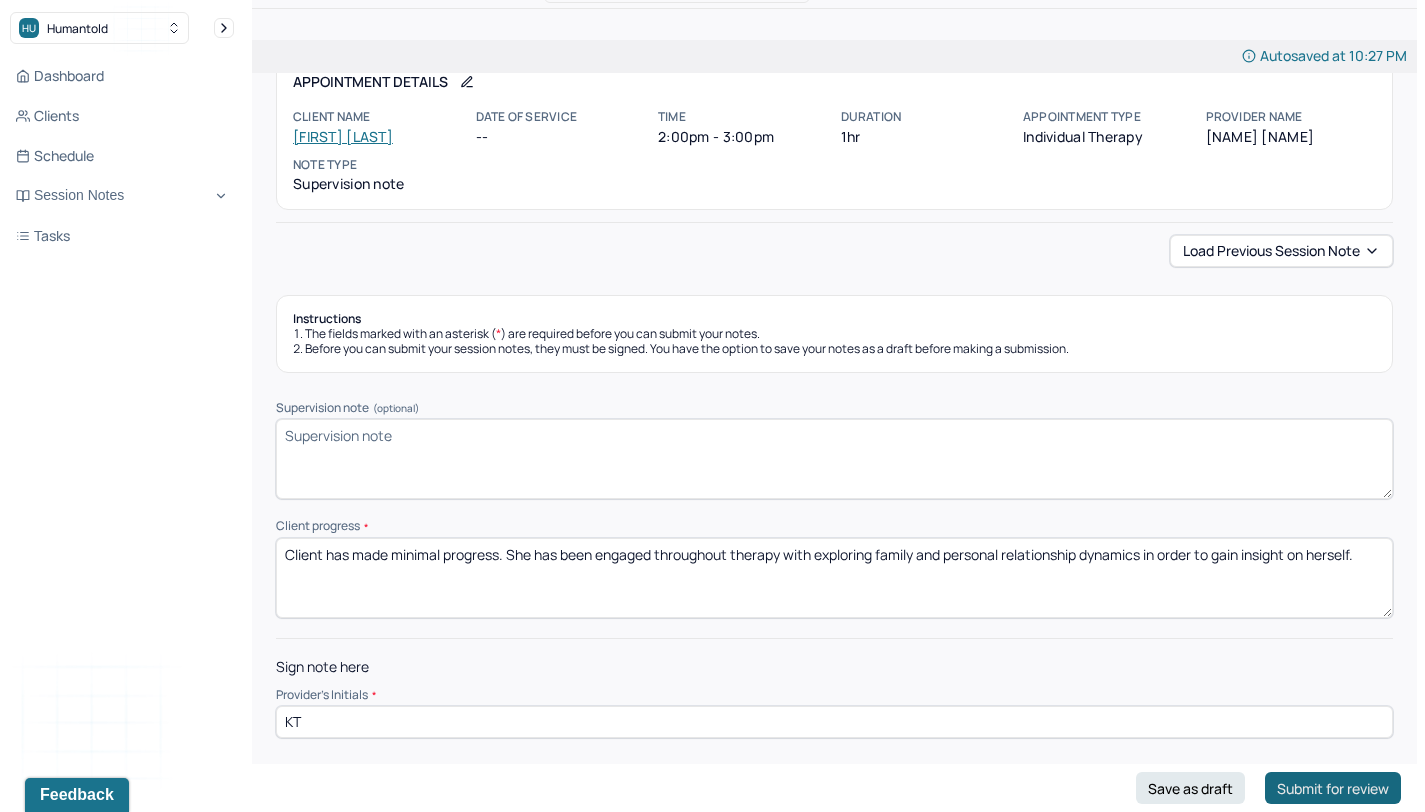 type on "KT" 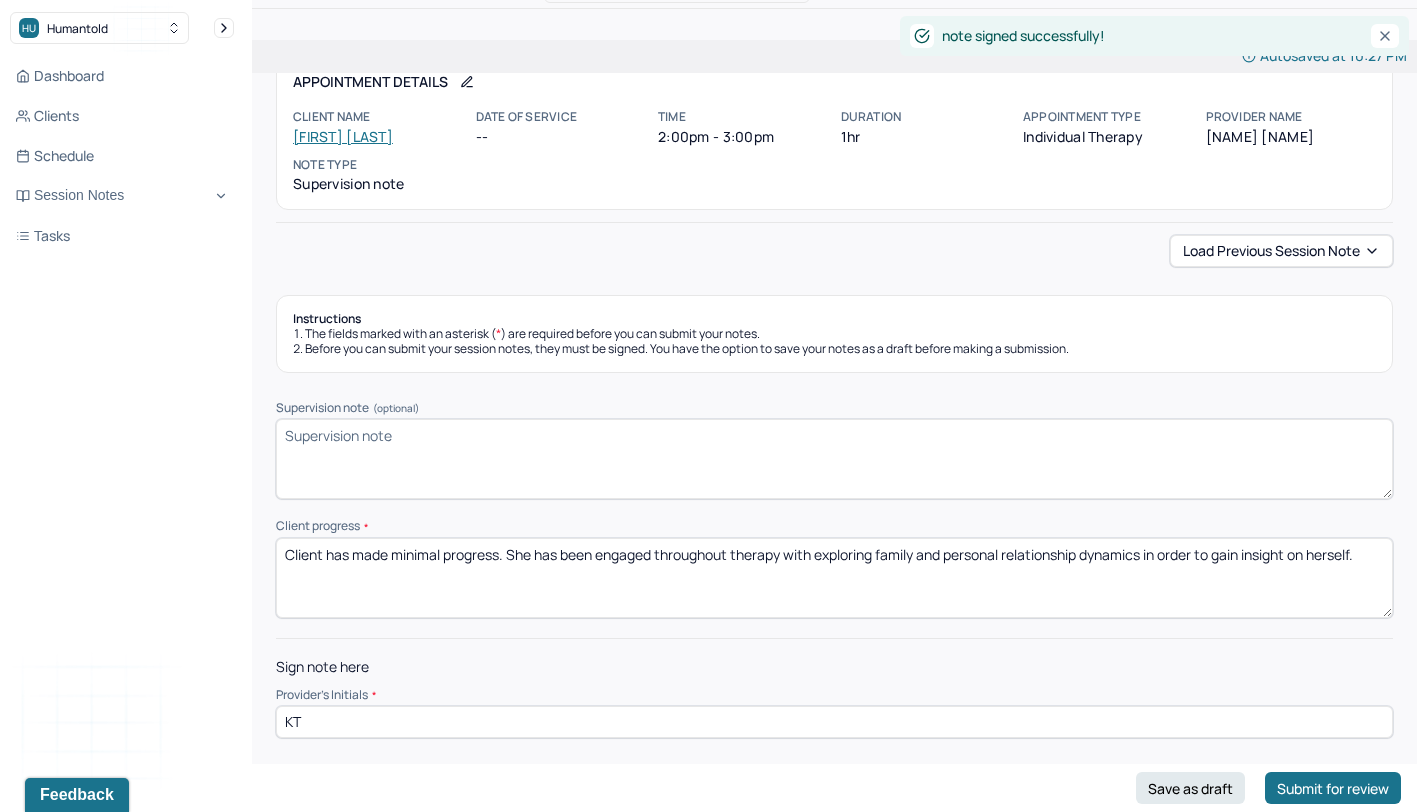 scroll, scrollTop: 0, scrollLeft: 0, axis: both 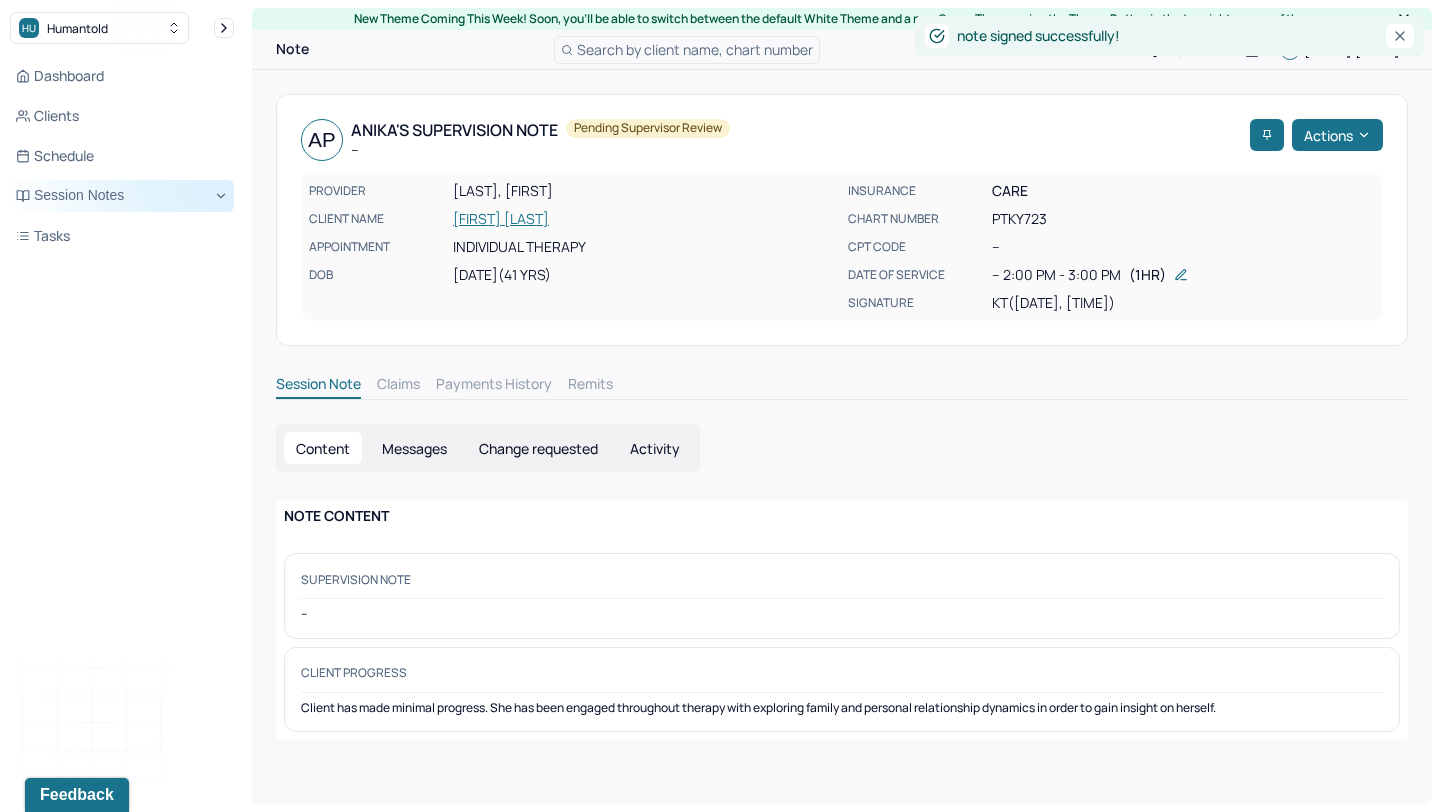 click on "Session Notes" at bounding box center [122, 196] 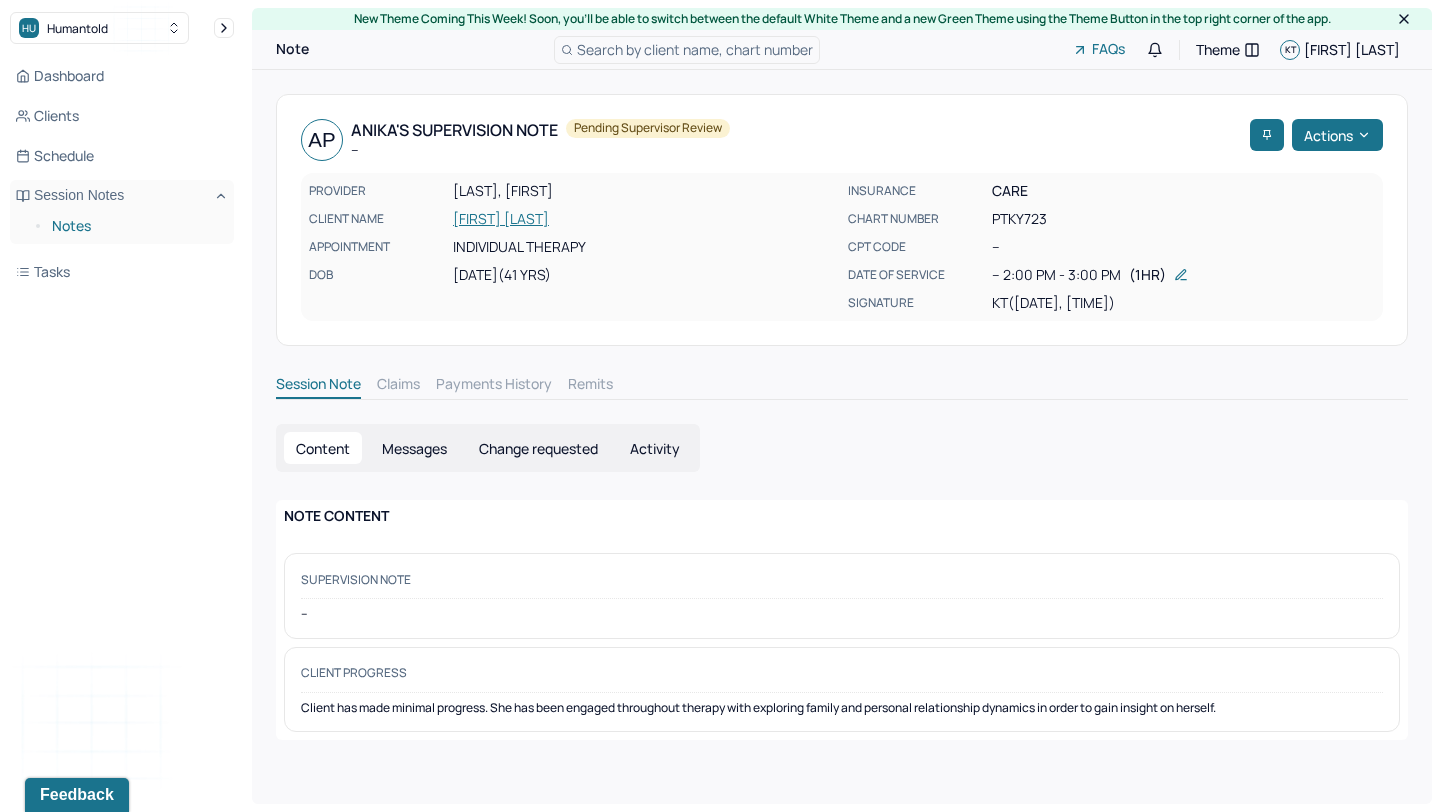 click on "Notes" at bounding box center (135, 226) 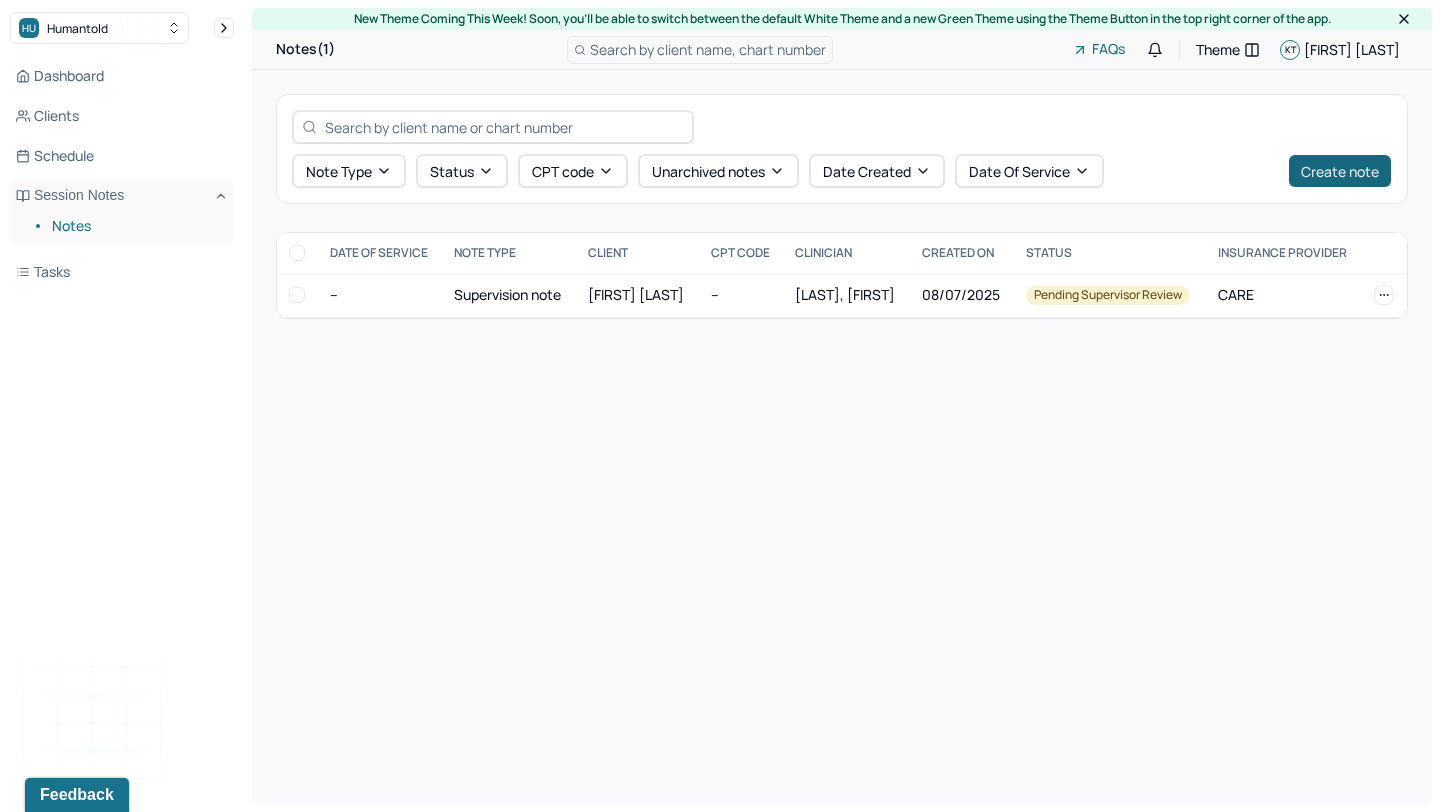 click on "Create note" at bounding box center [1340, 171] 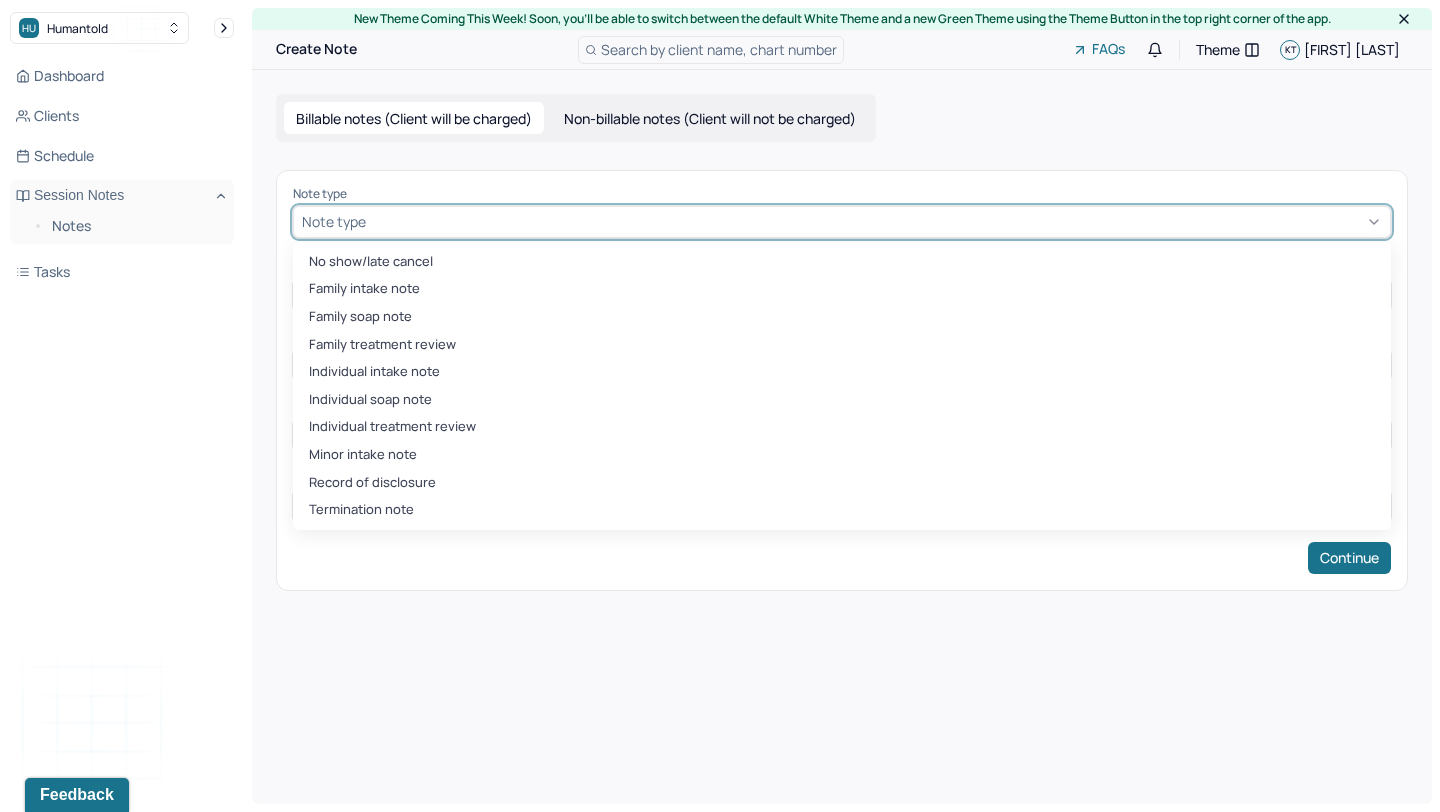 click at bounding box center (876, 221) 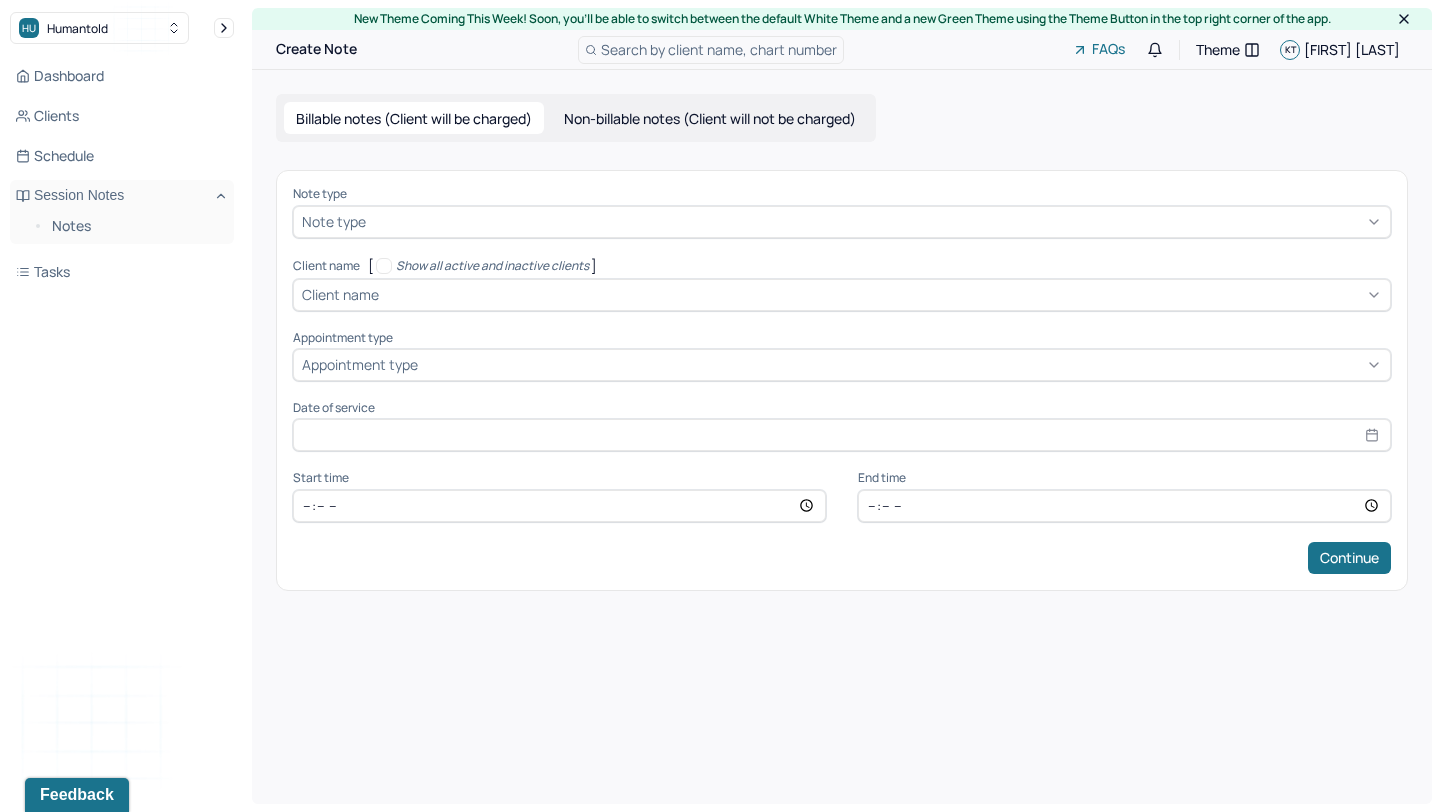 click on "Non-billable notes (Client will not be charged)" at bounding box center [710, 118] 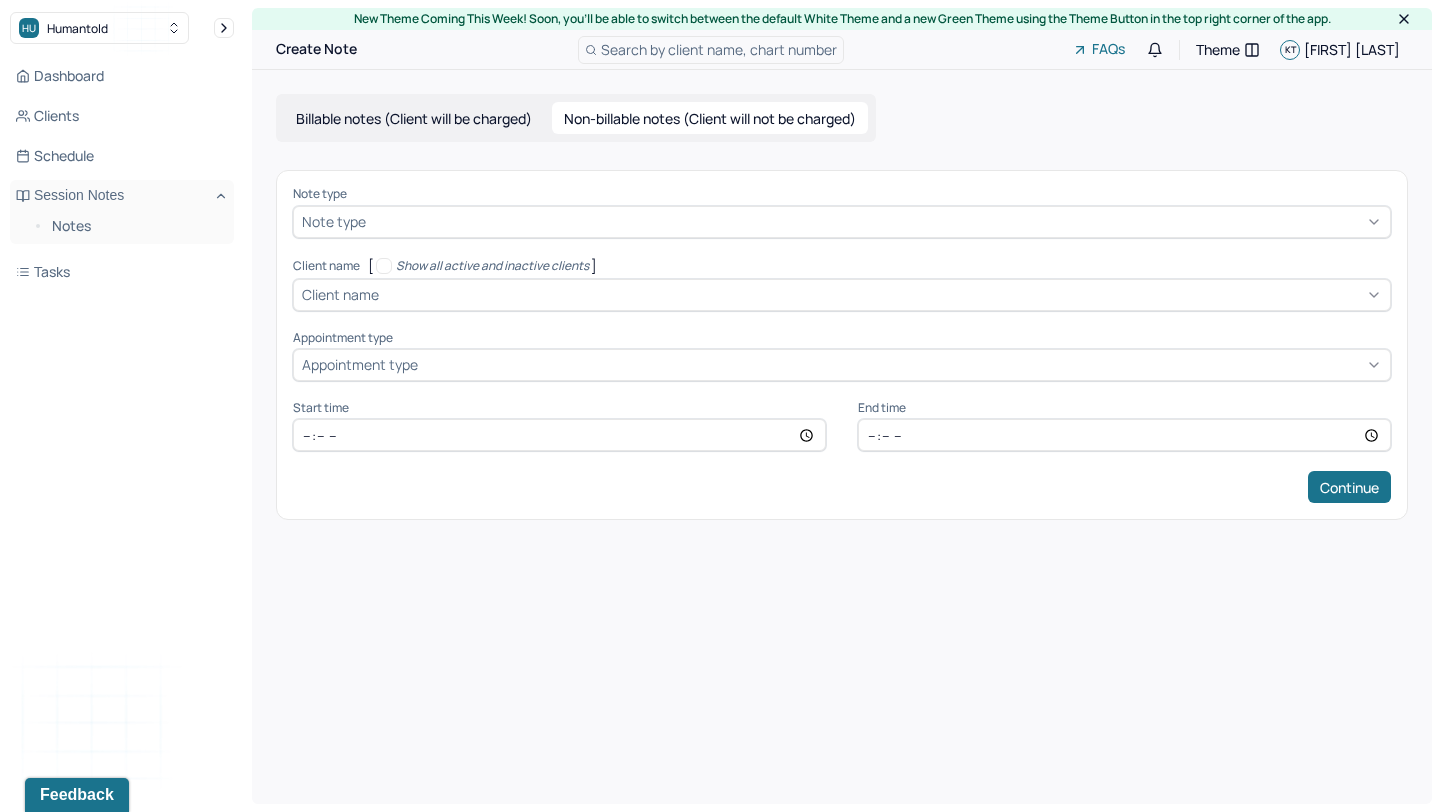 click on "Non-billable notes (Client will not be charged)" at bounding box center (710, 118) 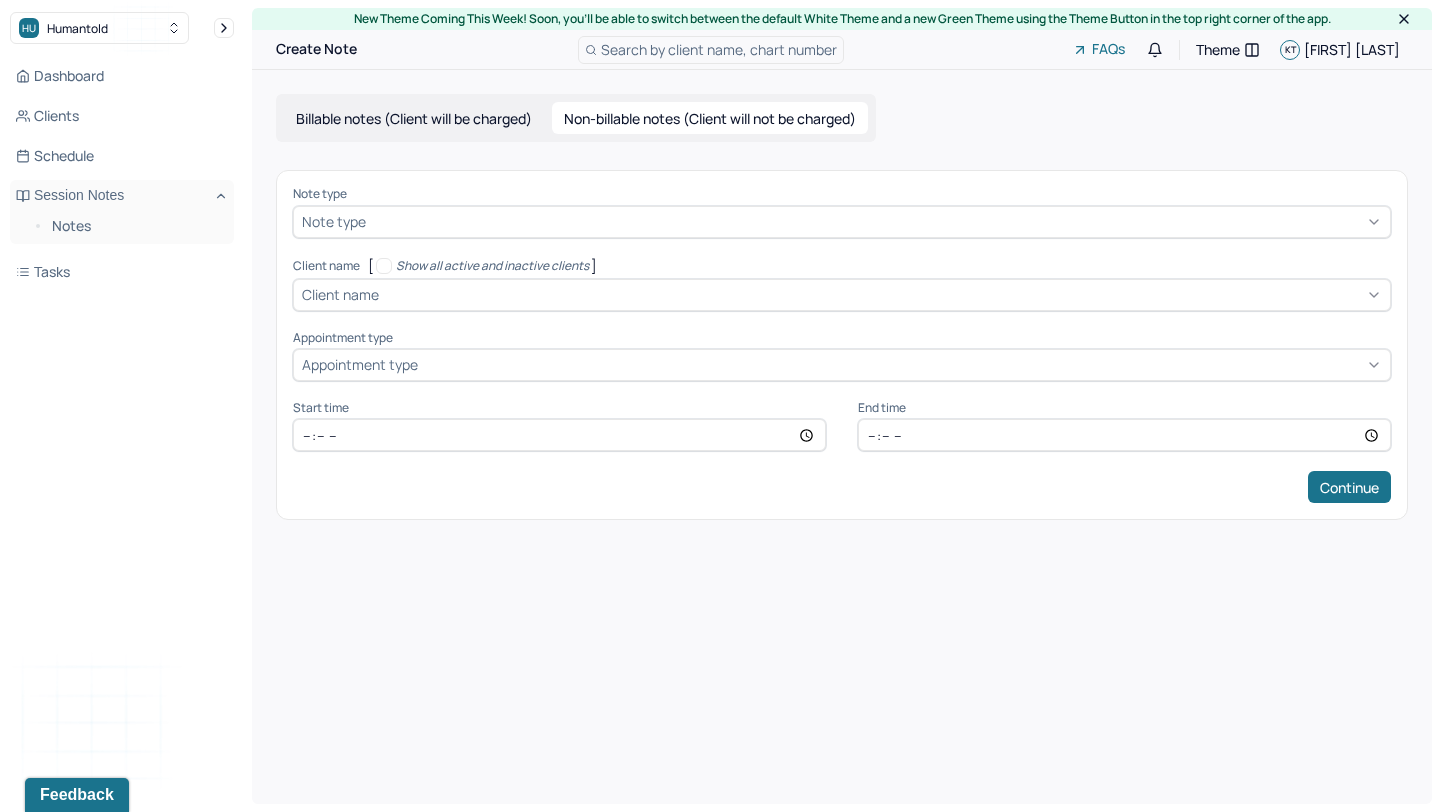 click on "Note type" at bounding box center [842, 222] 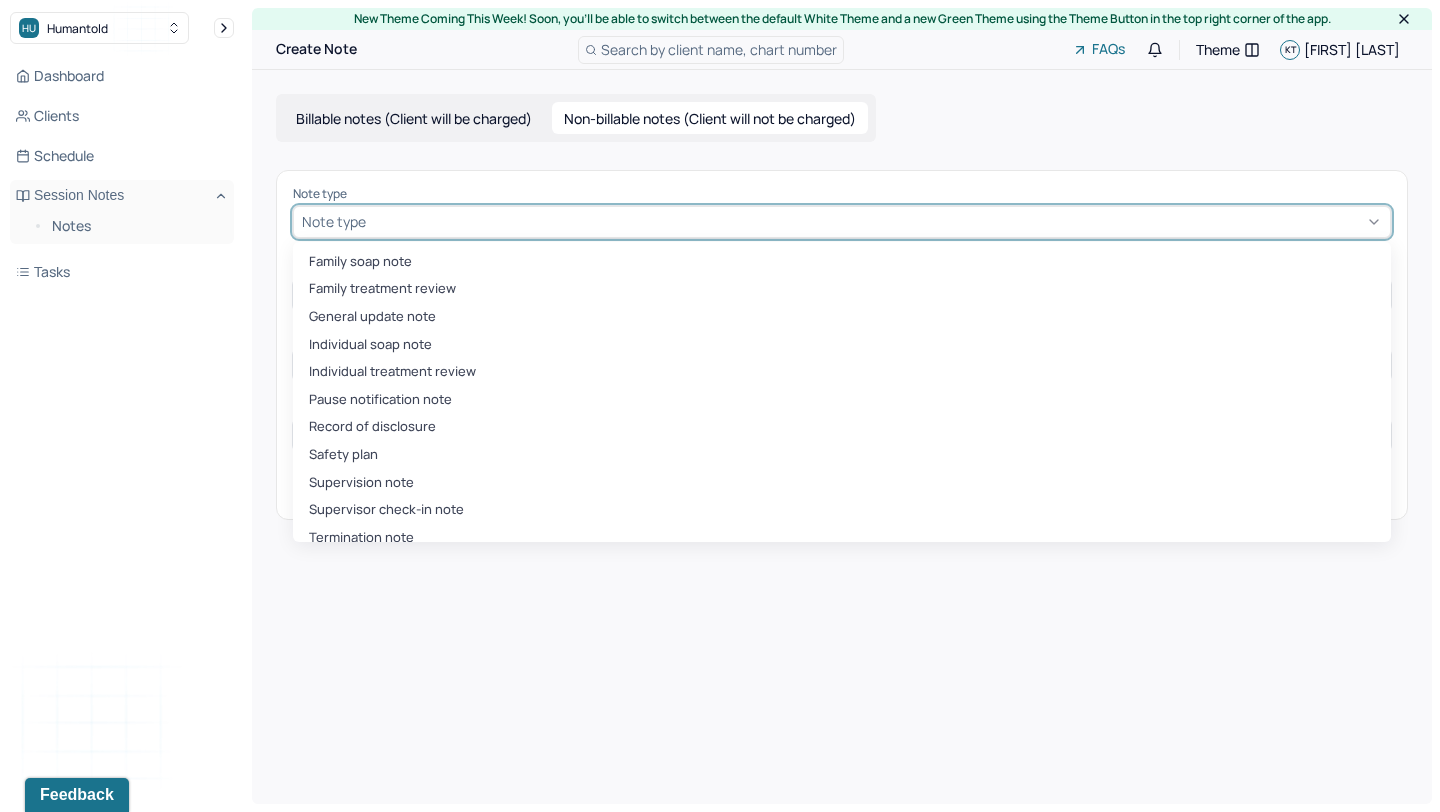click on "Family soap note Family treatment review General update note Individual soap note Individual treatment review Pause notification note Record of disclosure Safety plan Supervision note Supervisor check-in note Termination note" at bounding box center [842, 392] 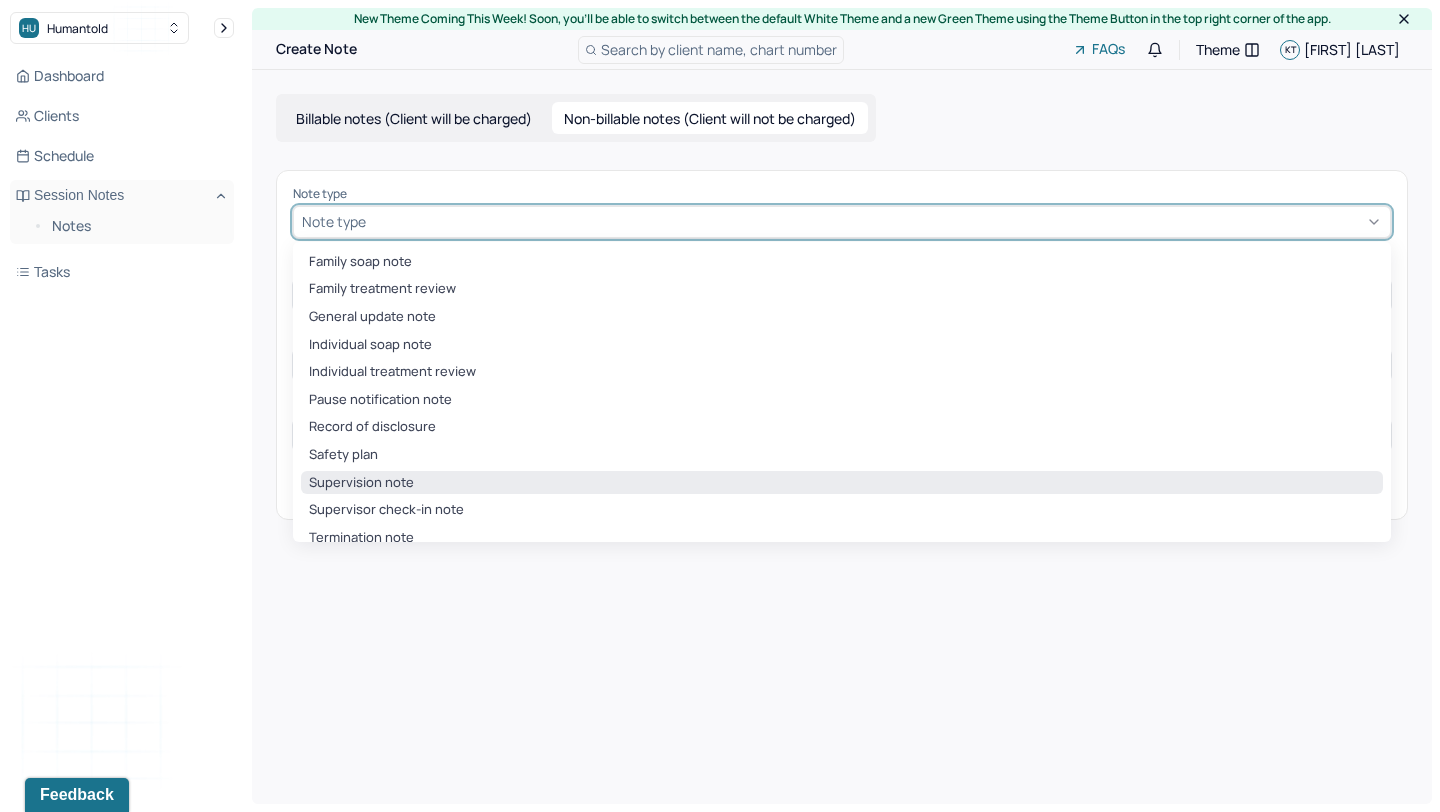 click on "Supervision note" at bounding box center (842, 483) 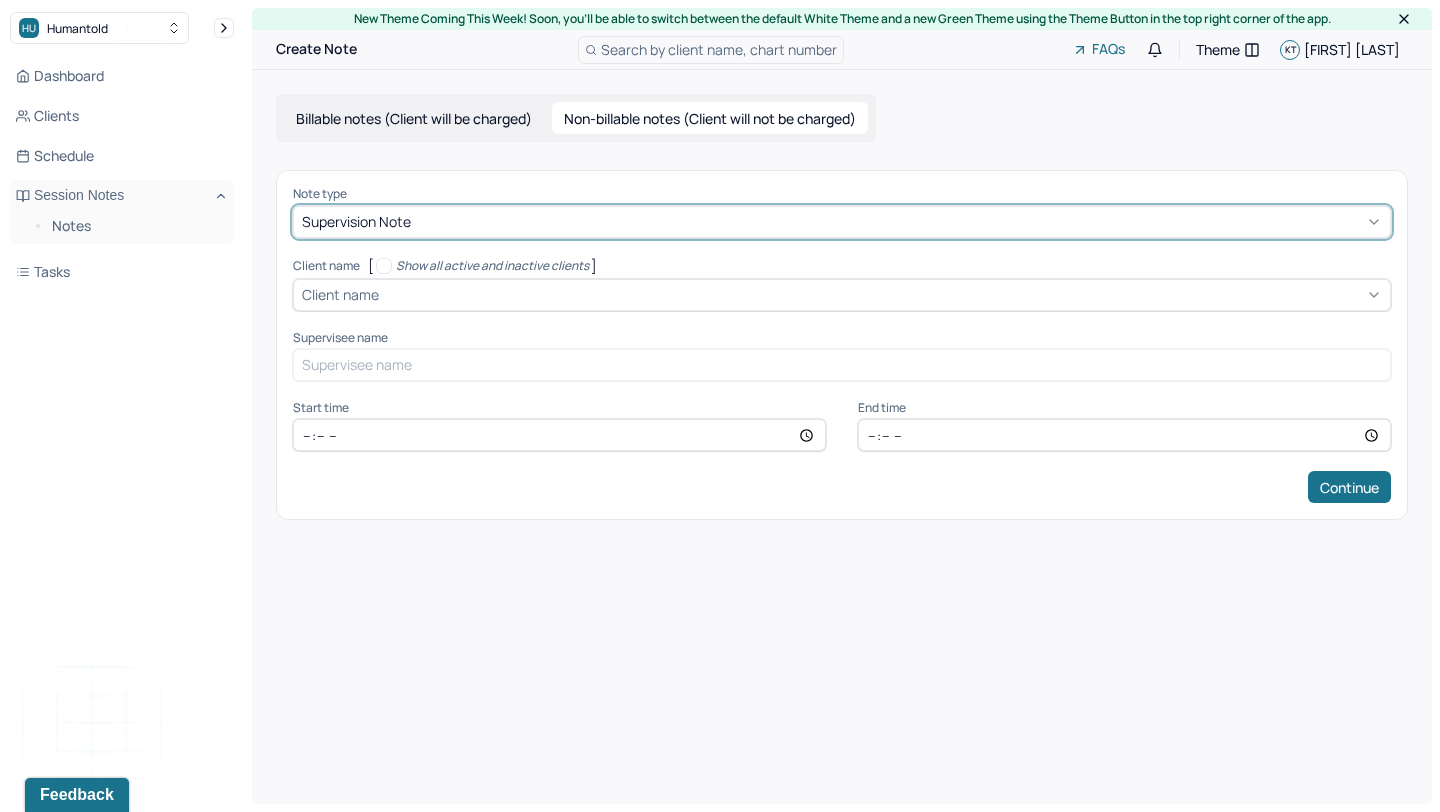 click on "Client name" at bounding box center [842, 295] 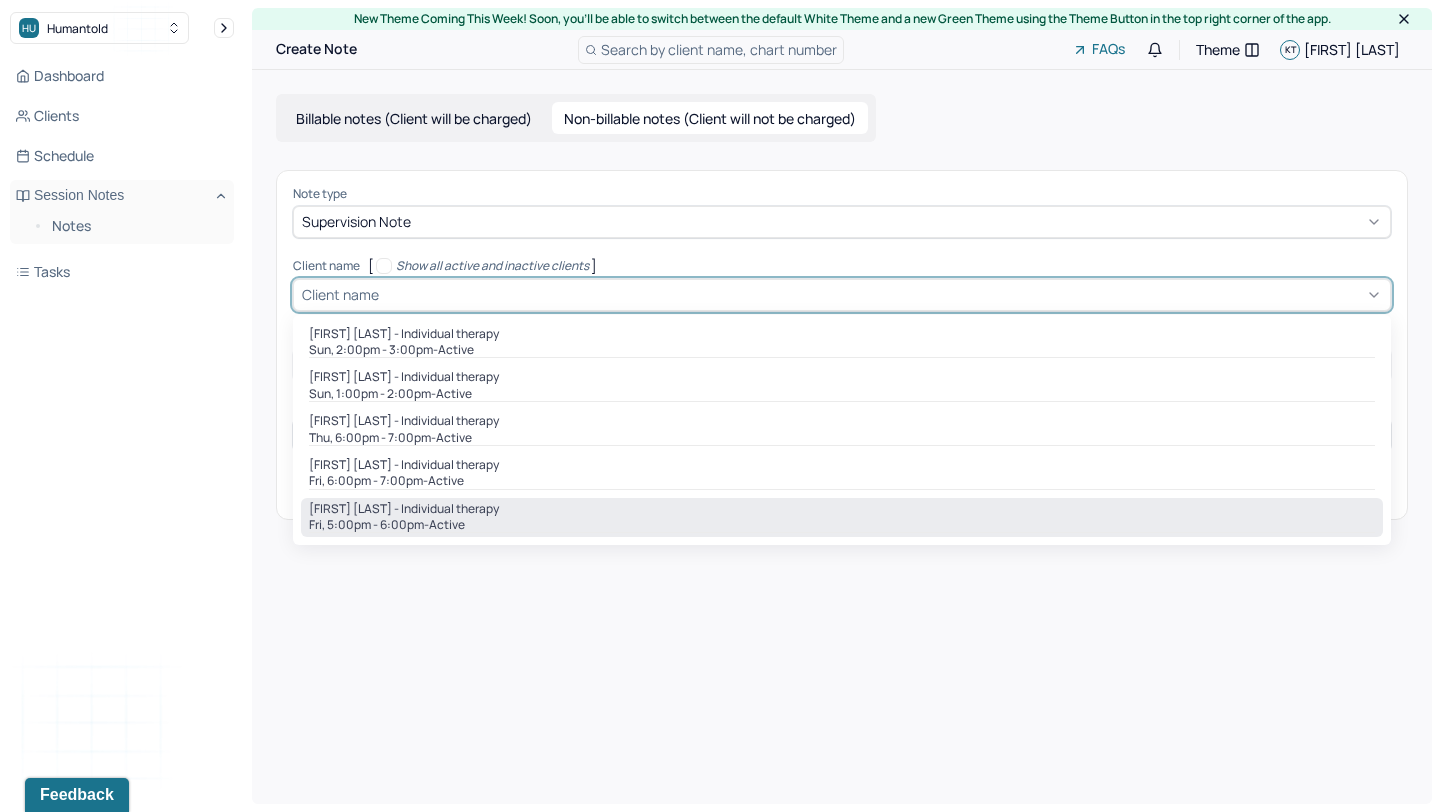 click on "[FIRST] [LAST] - Individual therapy" at bounding box center [404, 509] 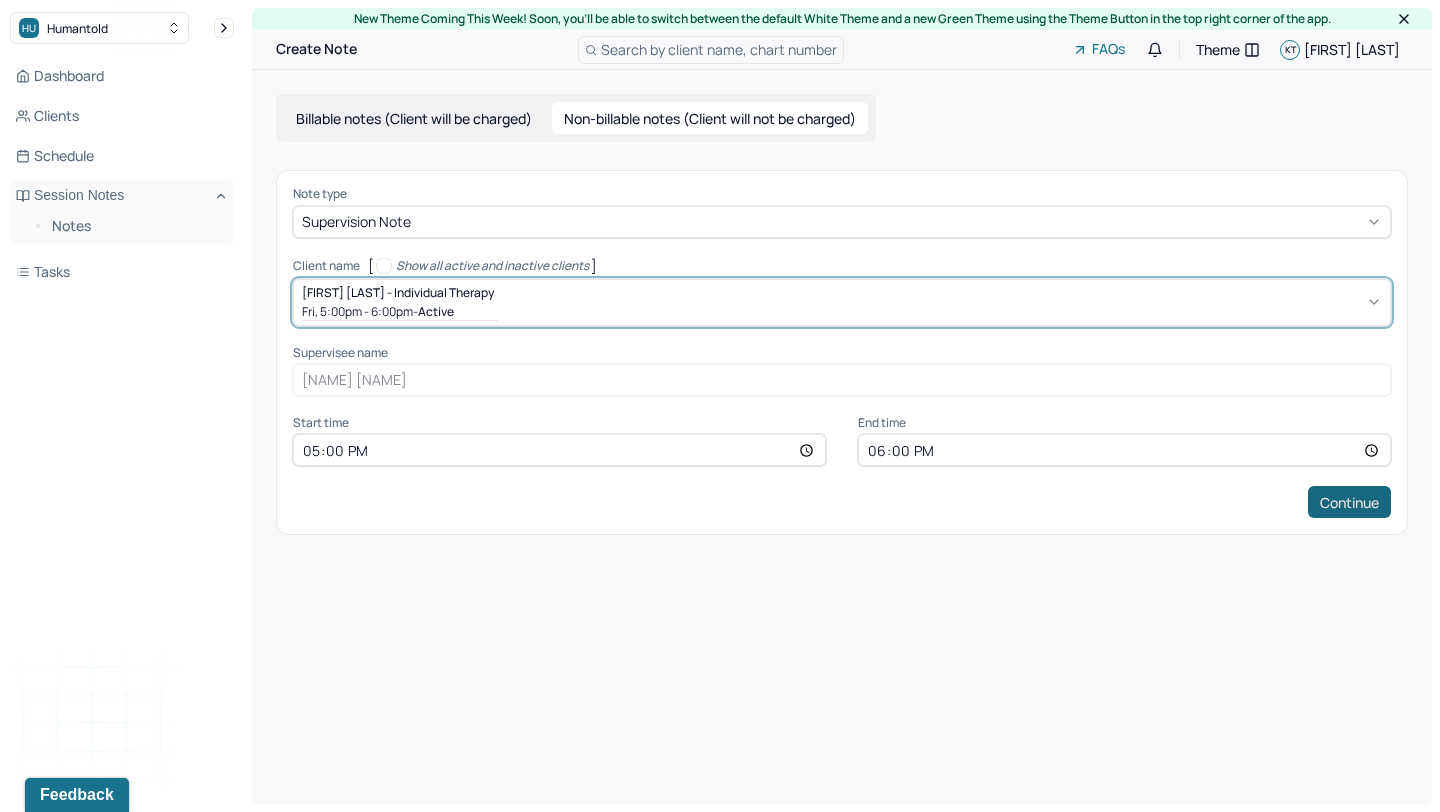 click on "Continue" at bounding box center (1349, 502) 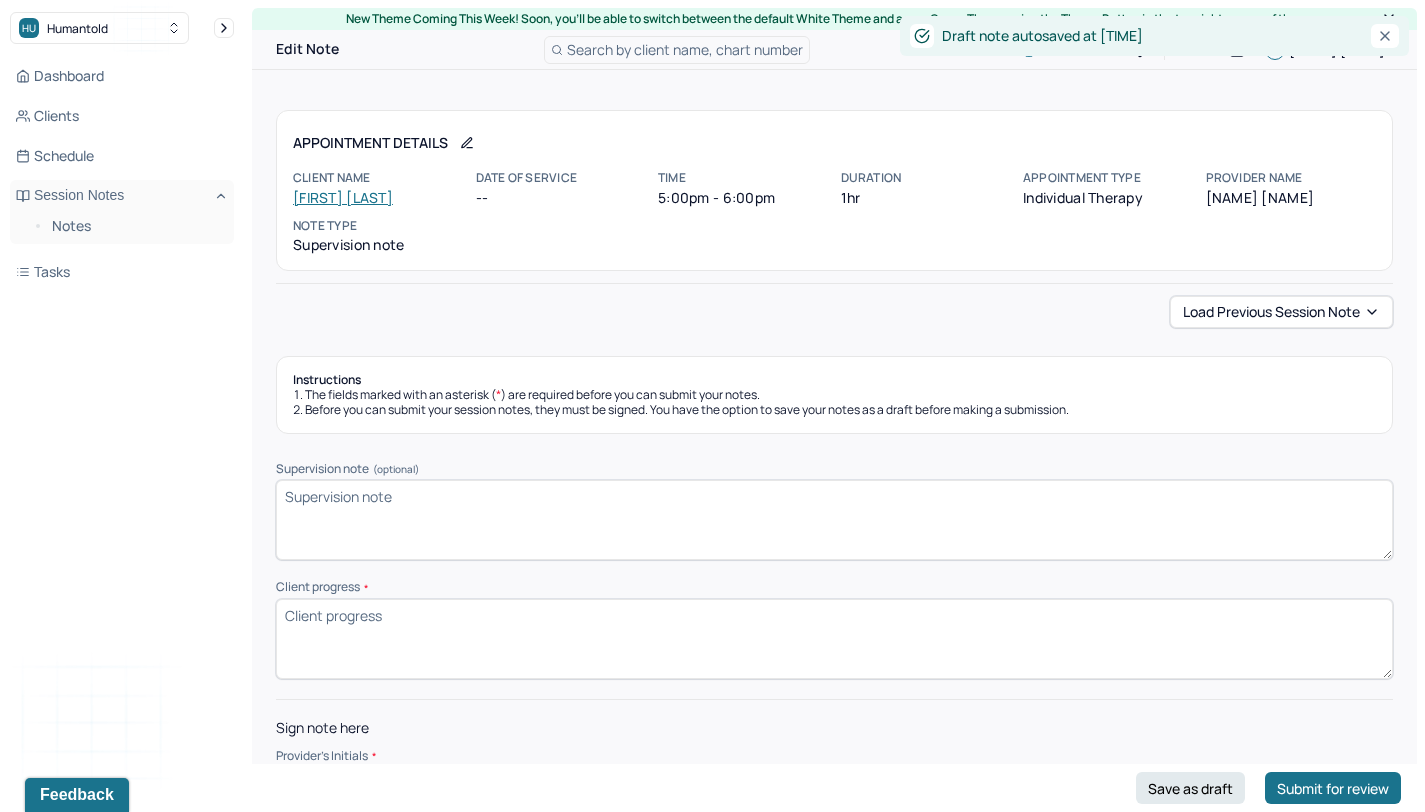 click on "Client progress *" at bounding box center [834, 639] 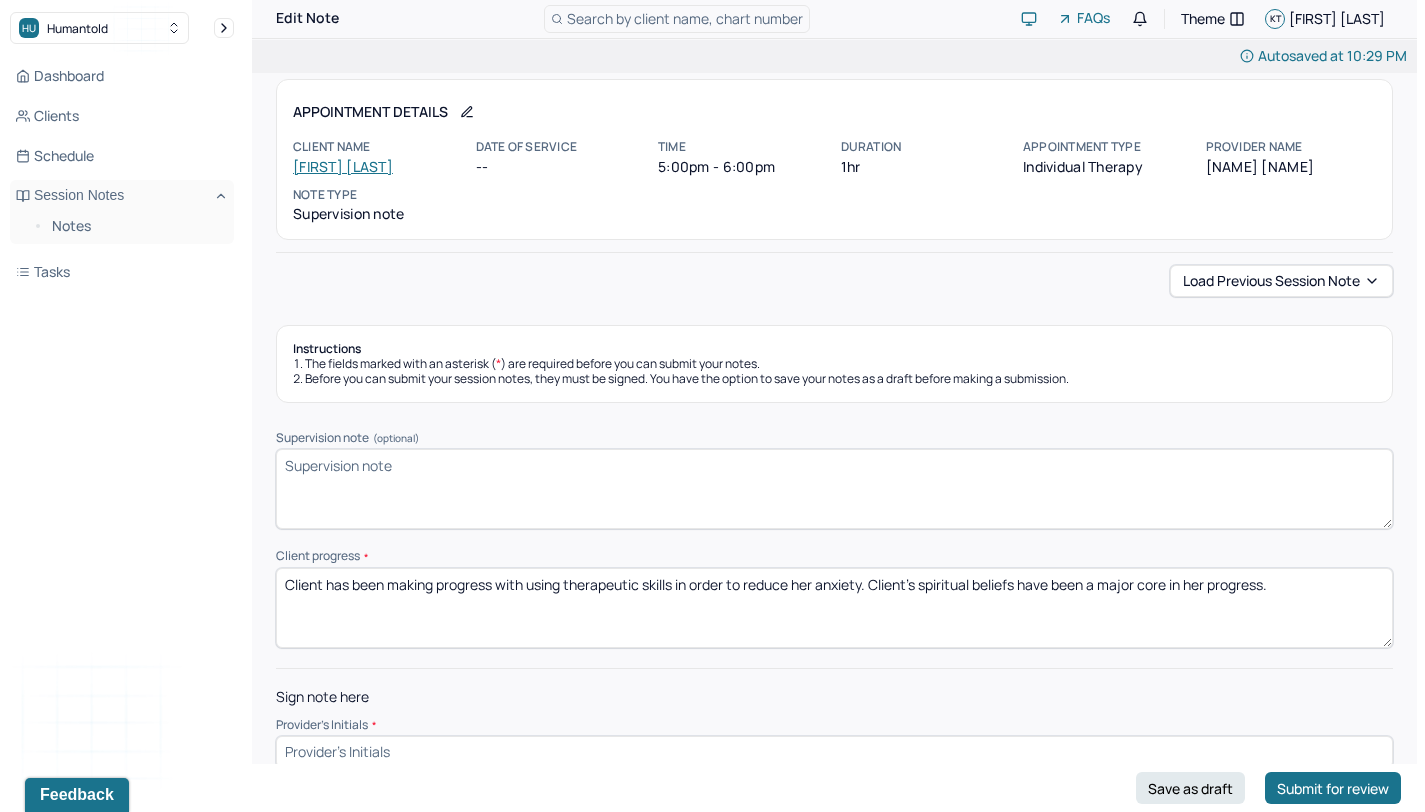 scroll, scrollTop: 61, scrollLeft: 0, axis: vertical 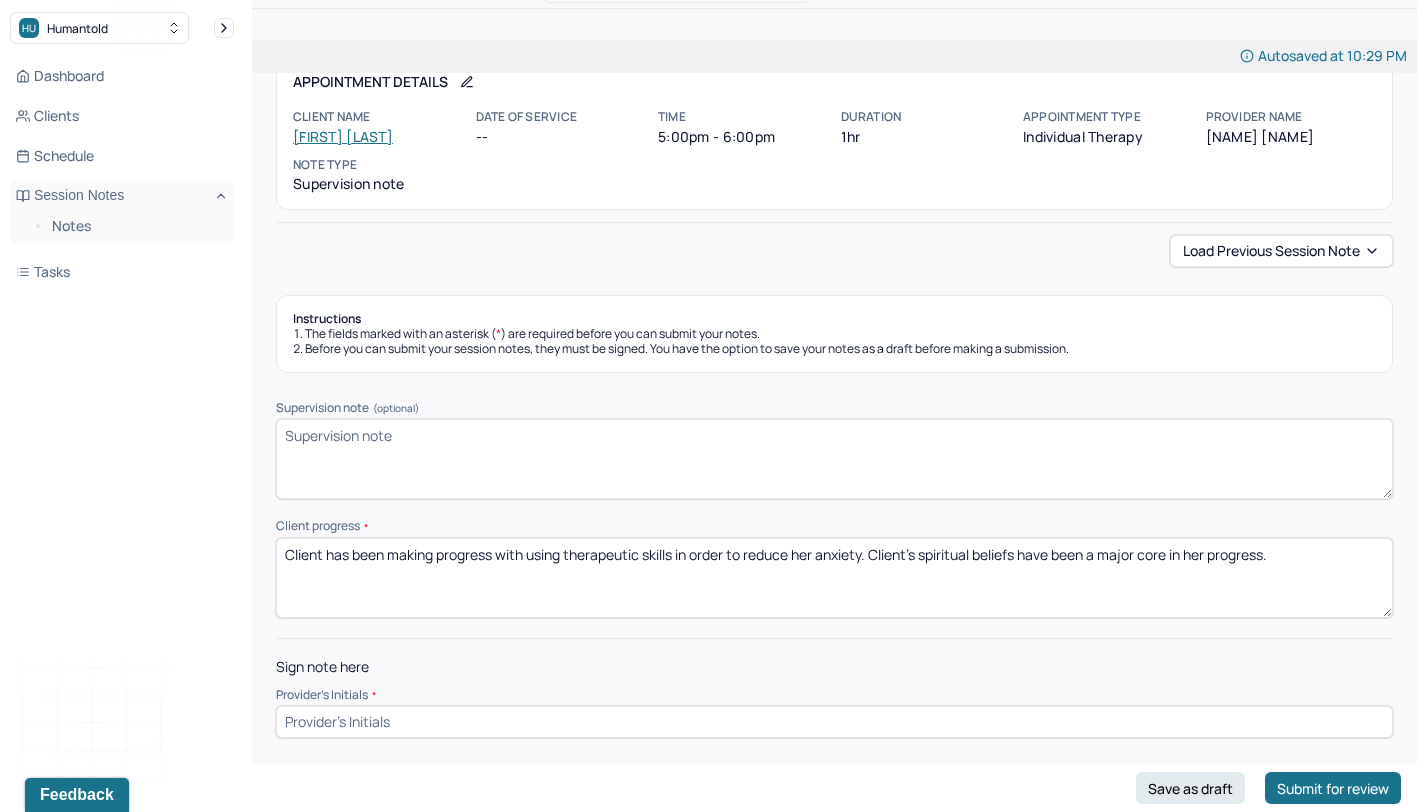 type on "Client has been making progress with using therapeutic skills in order to reduce her anxiety. Client's spiritual beliefs have been a major core in her progress." 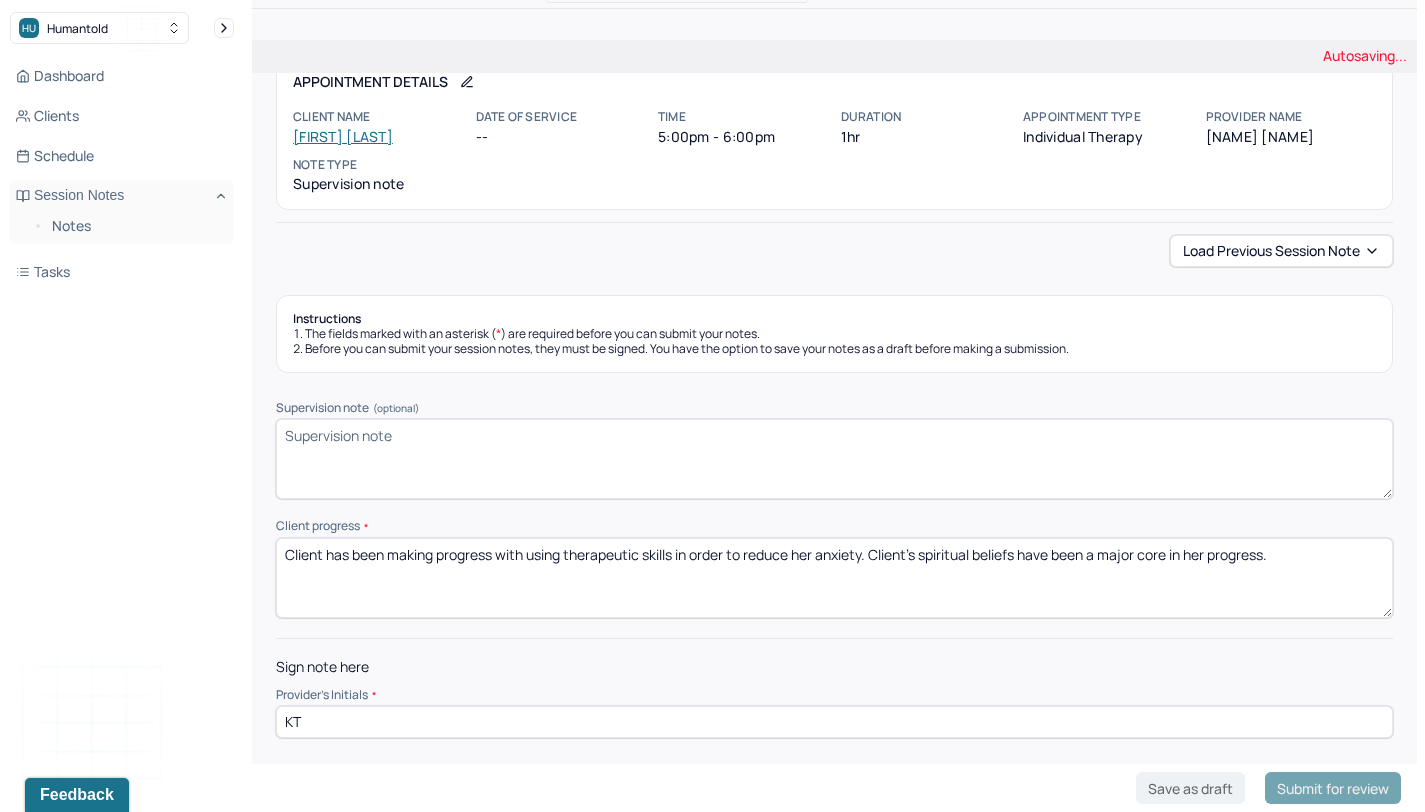 type on "KT" 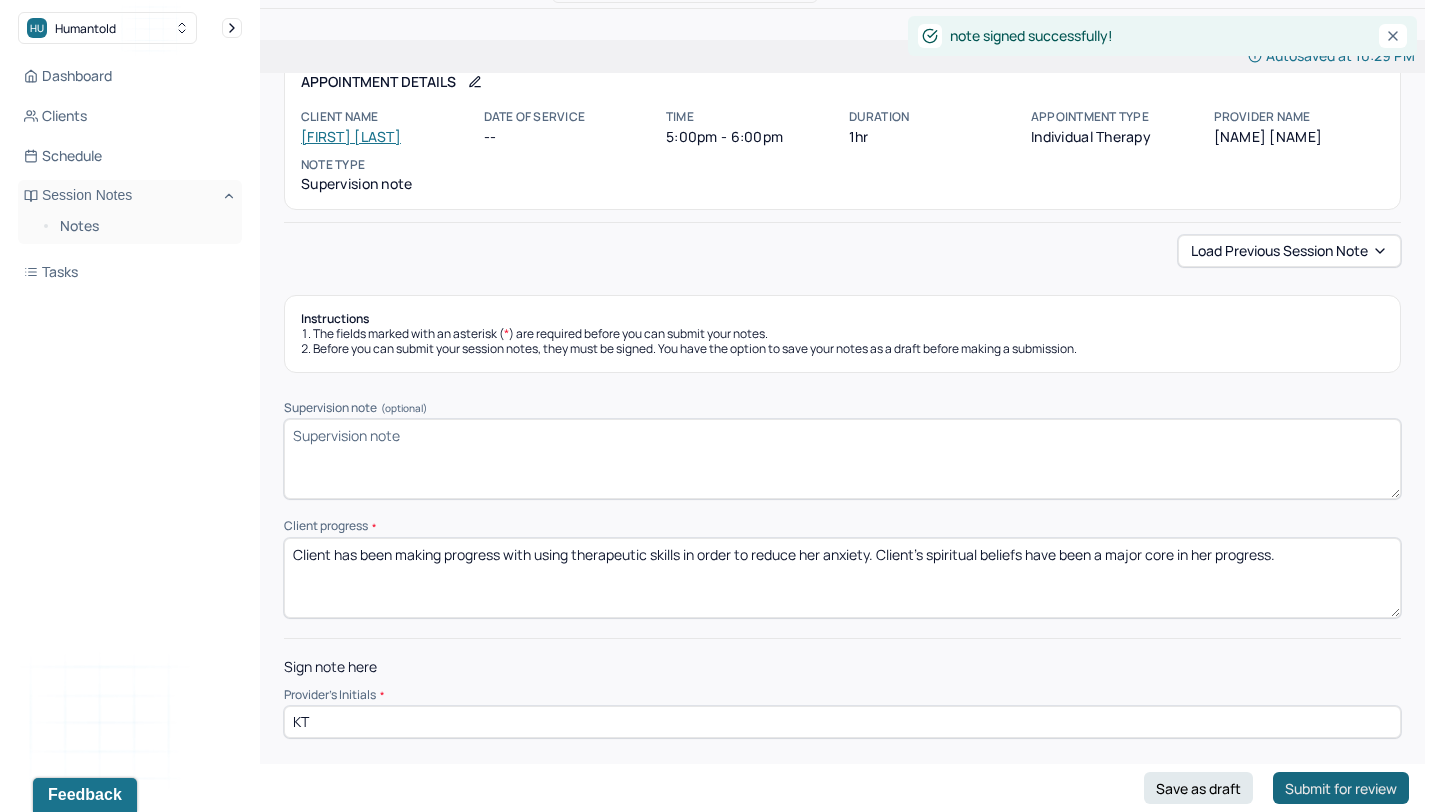 scroll, scrollTop: 0, scrollLeft: 0, axis: both 